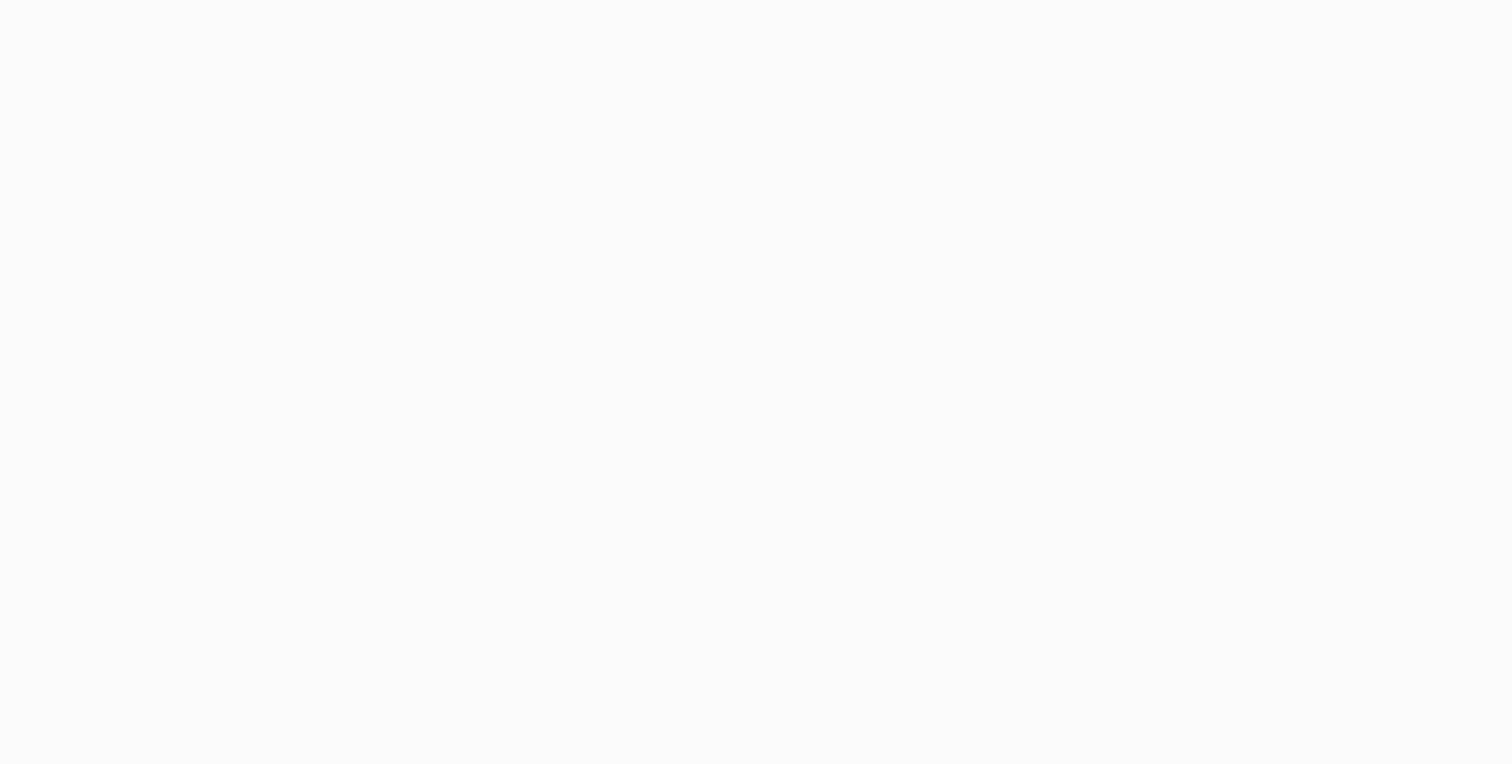 scroll, scrollTop: 0, scrollLeft: 0, axis: both 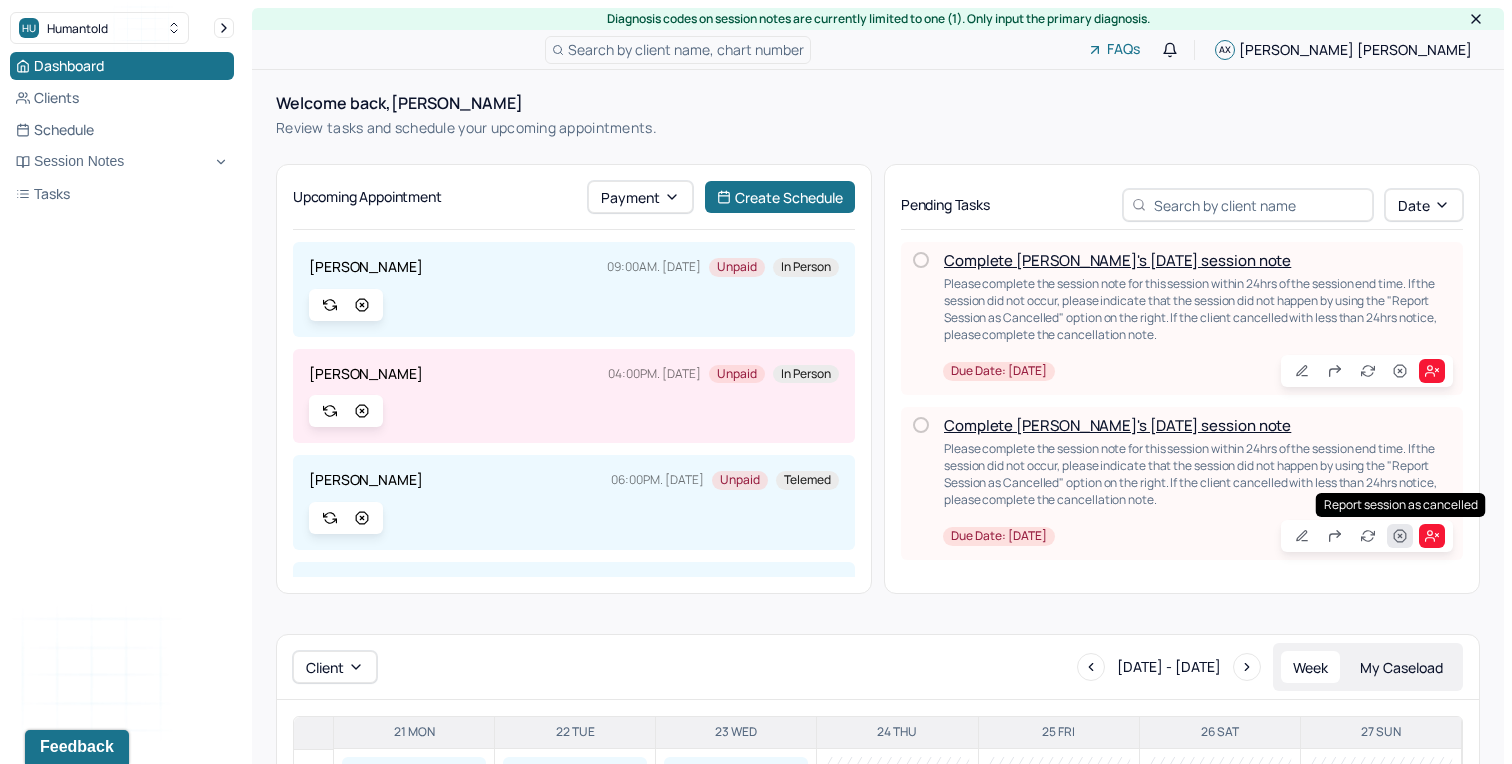 click 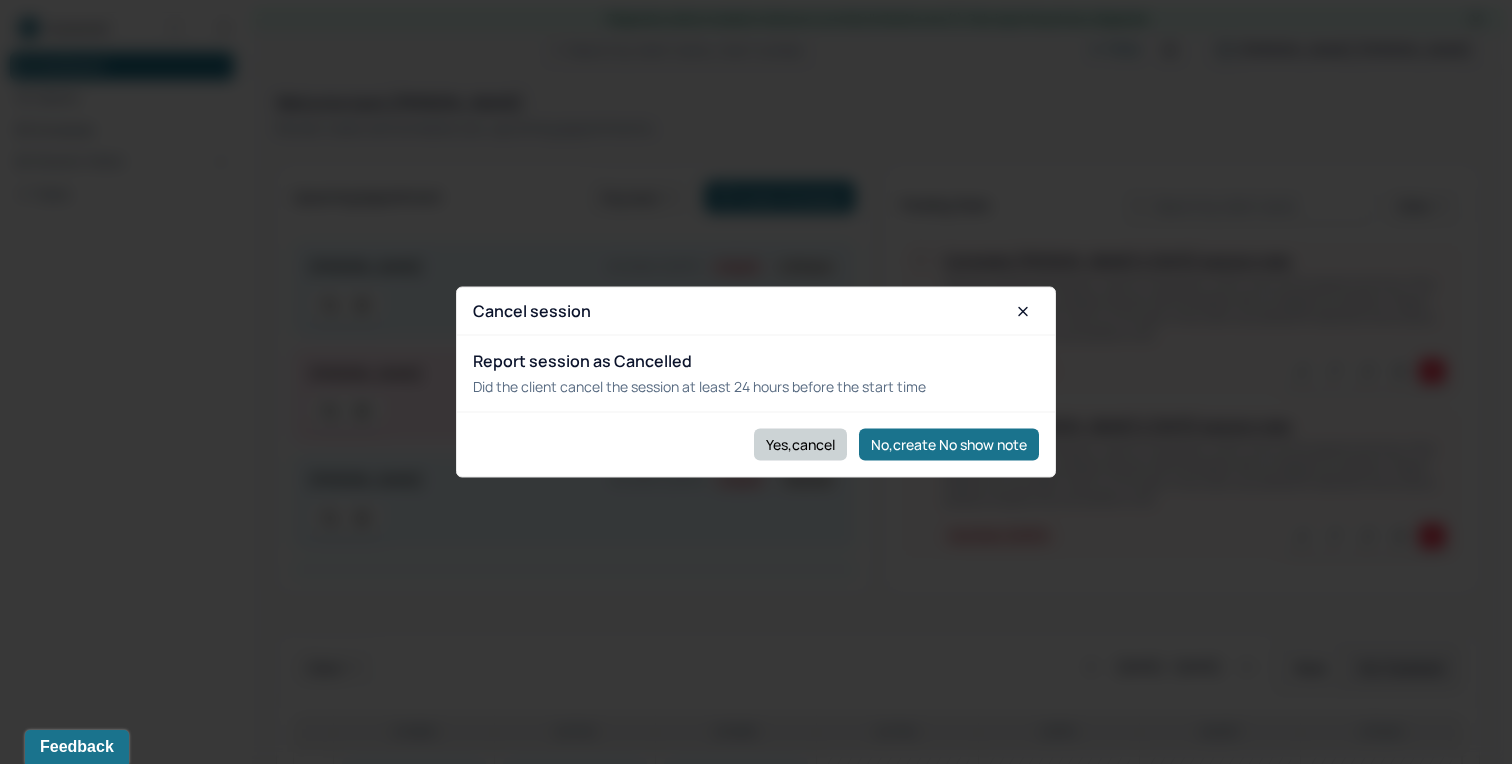 click on "Yes,cancel" at bounding box center [800, 444] 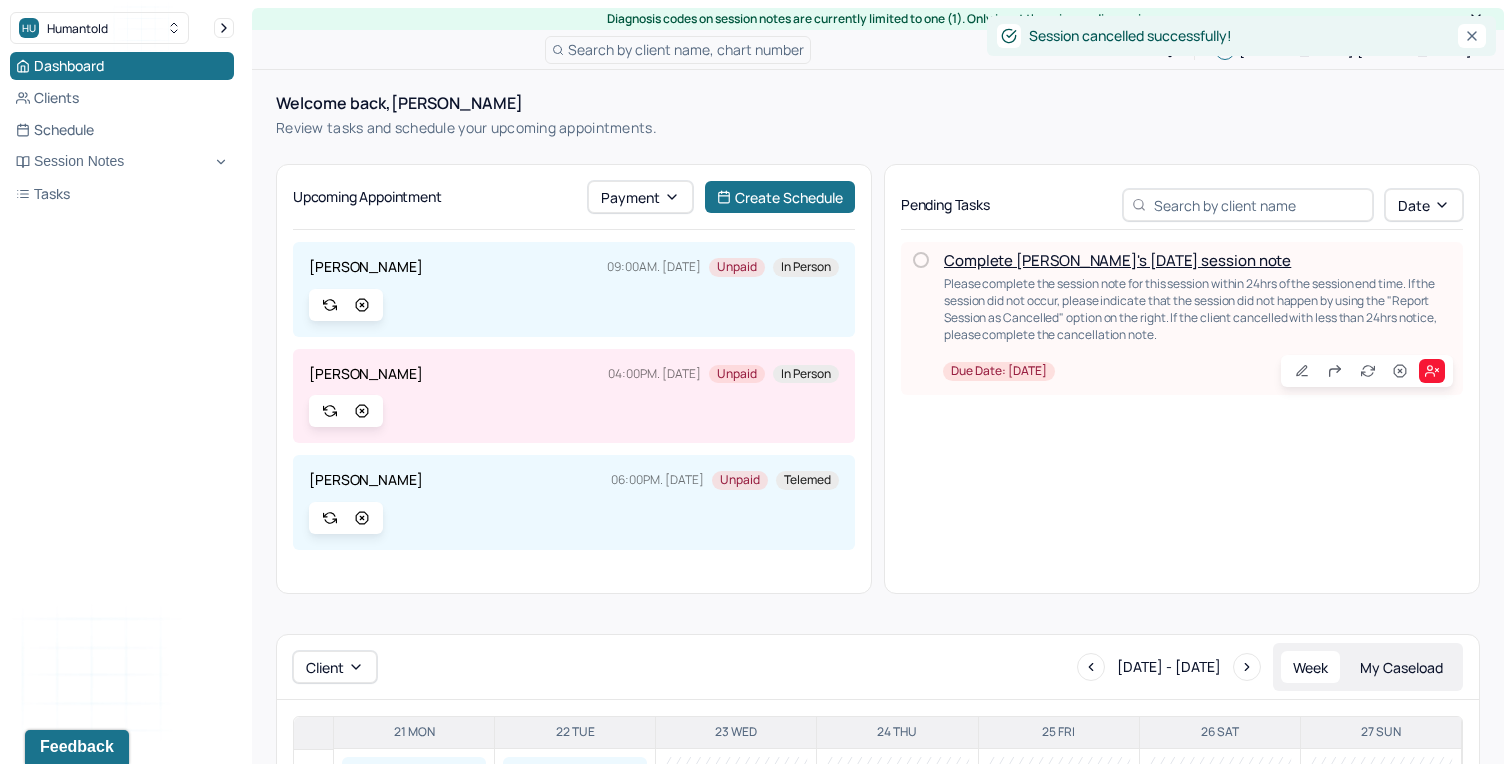 click on "Complete [PERSON_NAME]'s [DATE] session note" at bounding box center [1117, 260] 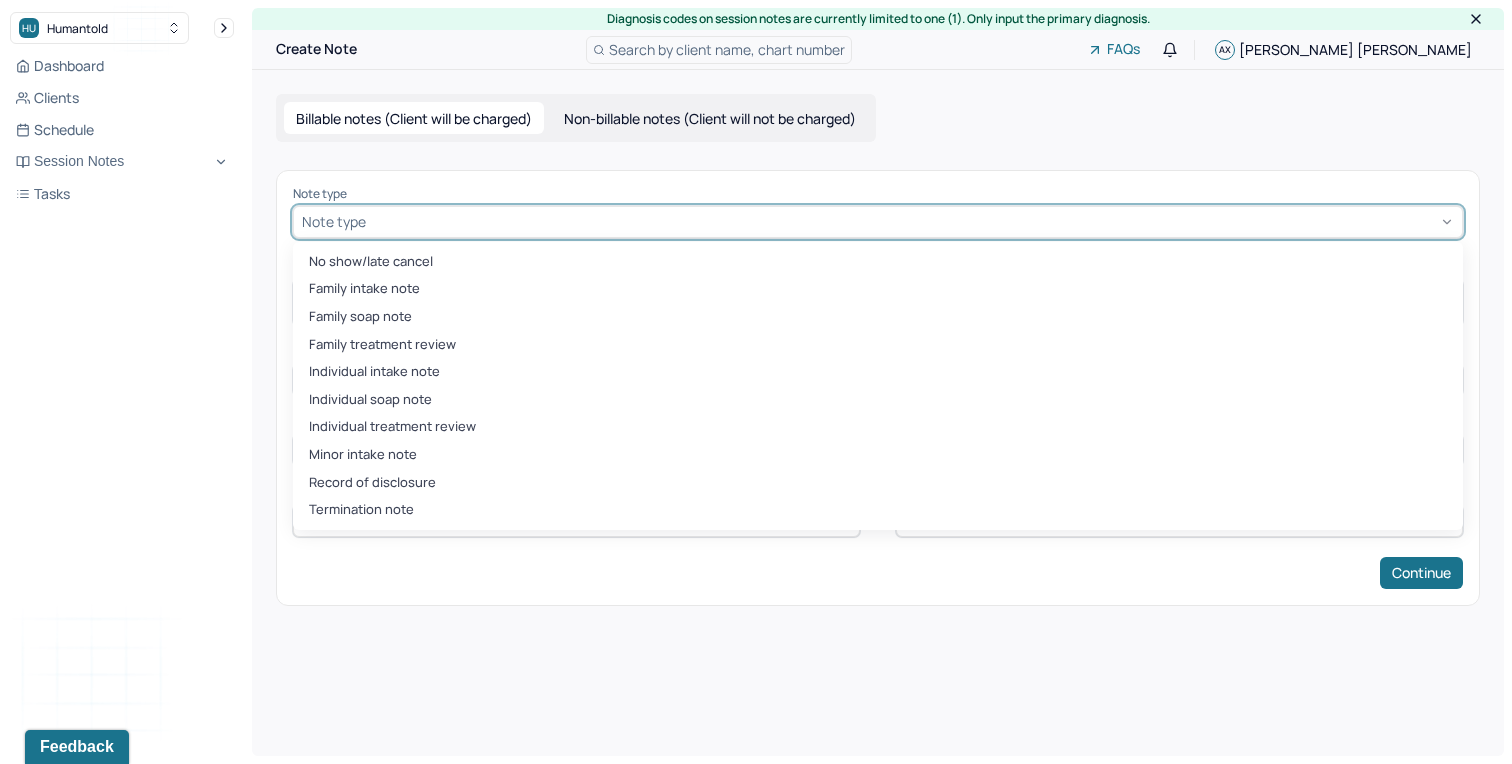 click at bounding box center (912, 221) 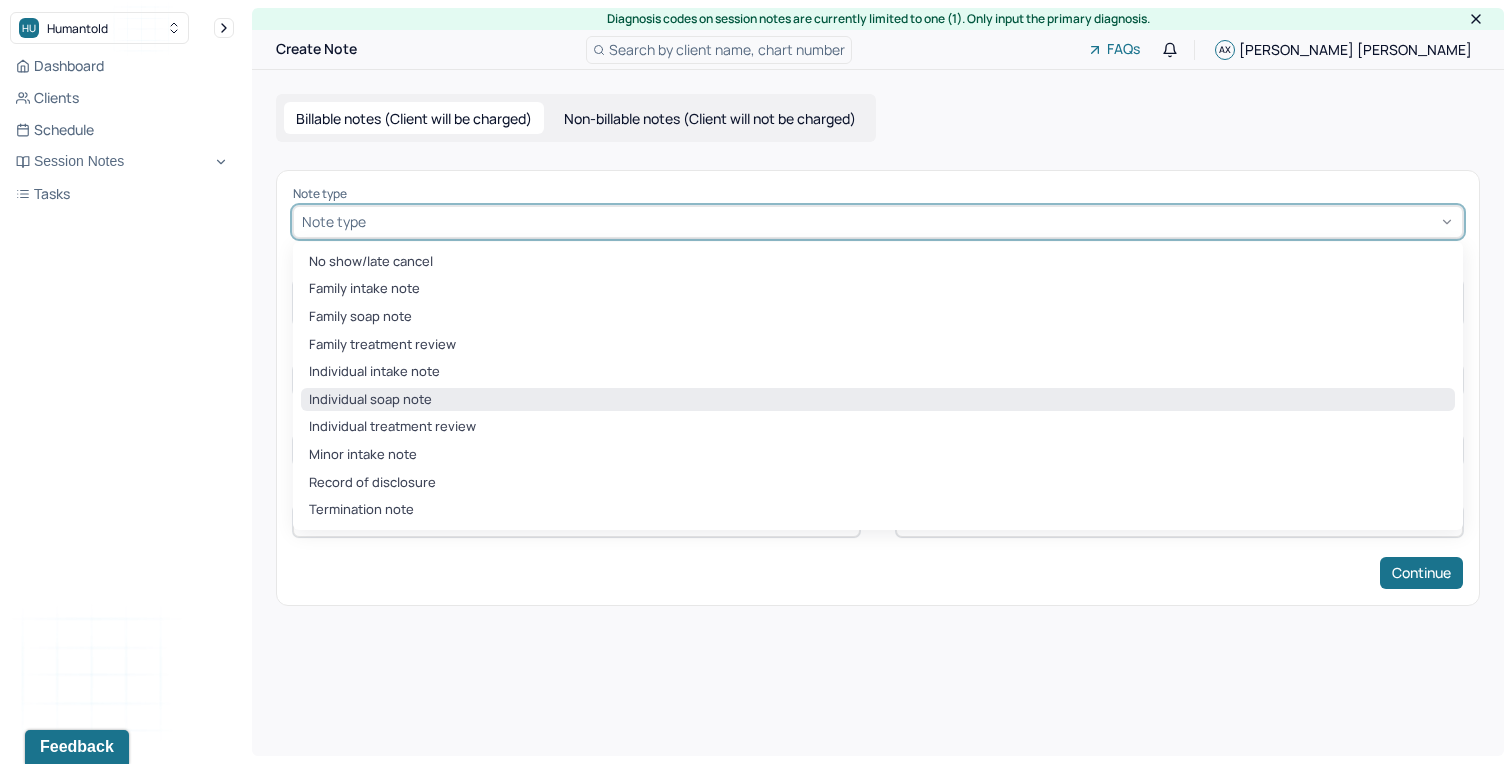 click on "Individual soap note" at bounding box center [878, 400] 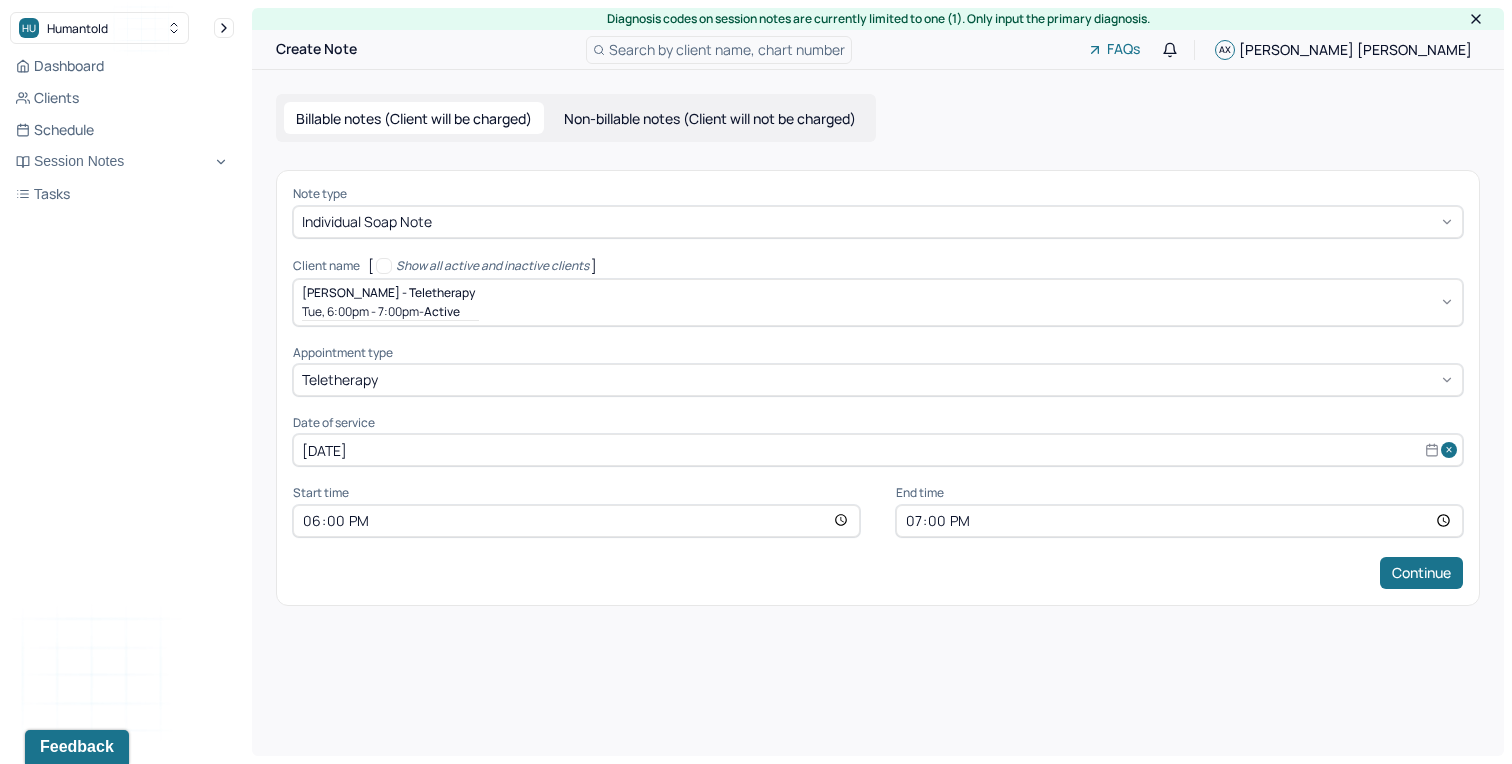 click on "19:00" at bounding box center (1179, 521) 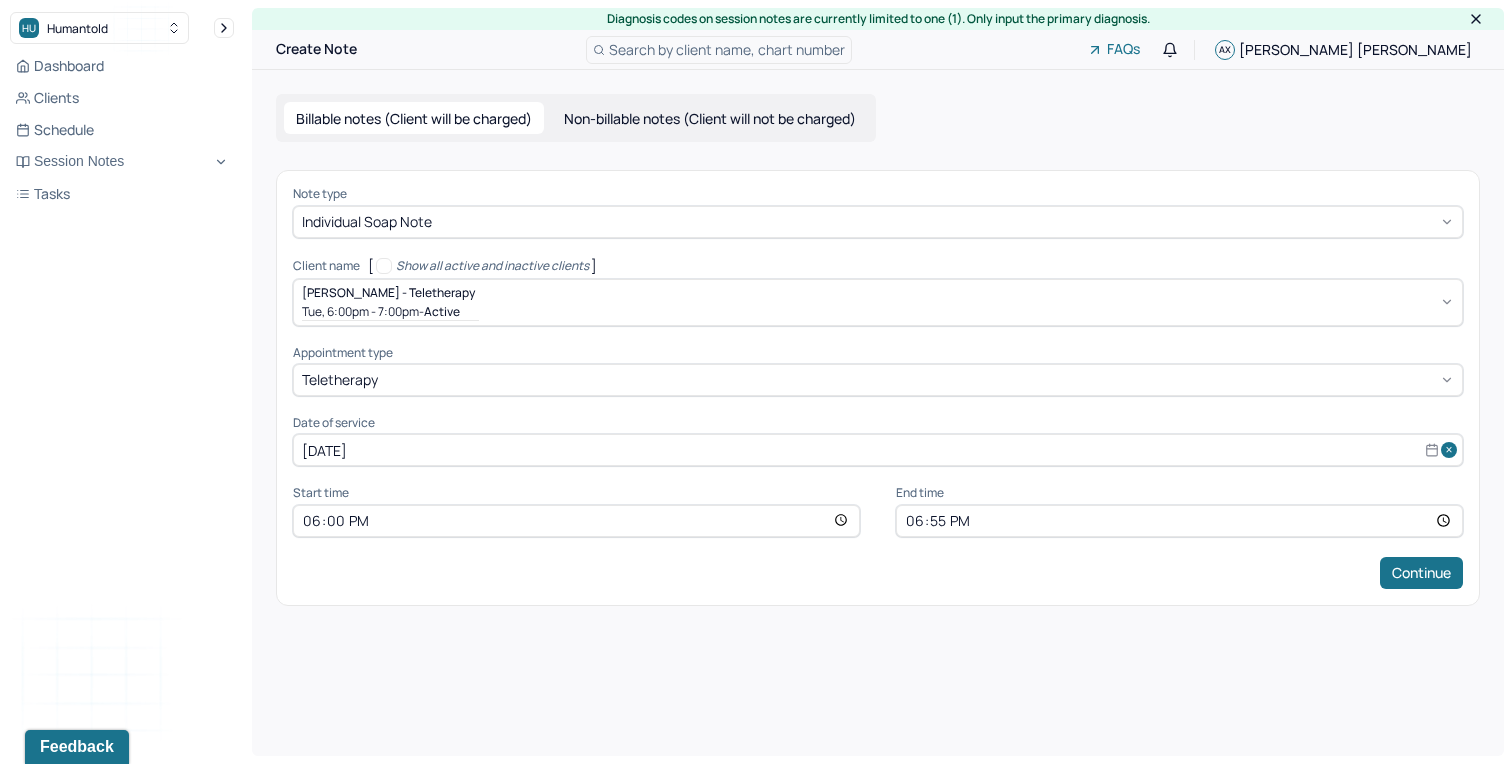 type on "18:55" 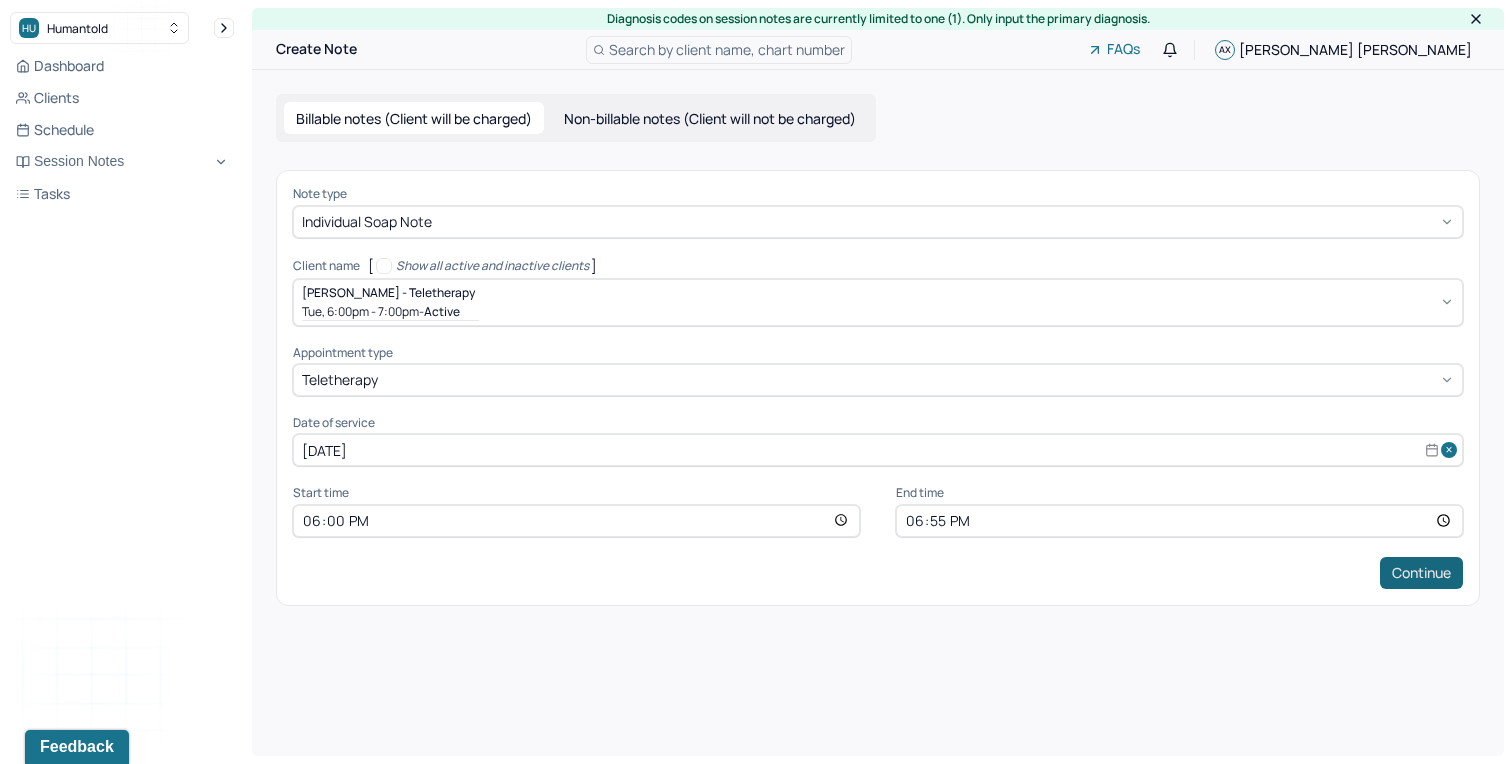click on "Continue" at bounding box center [1421, 573] 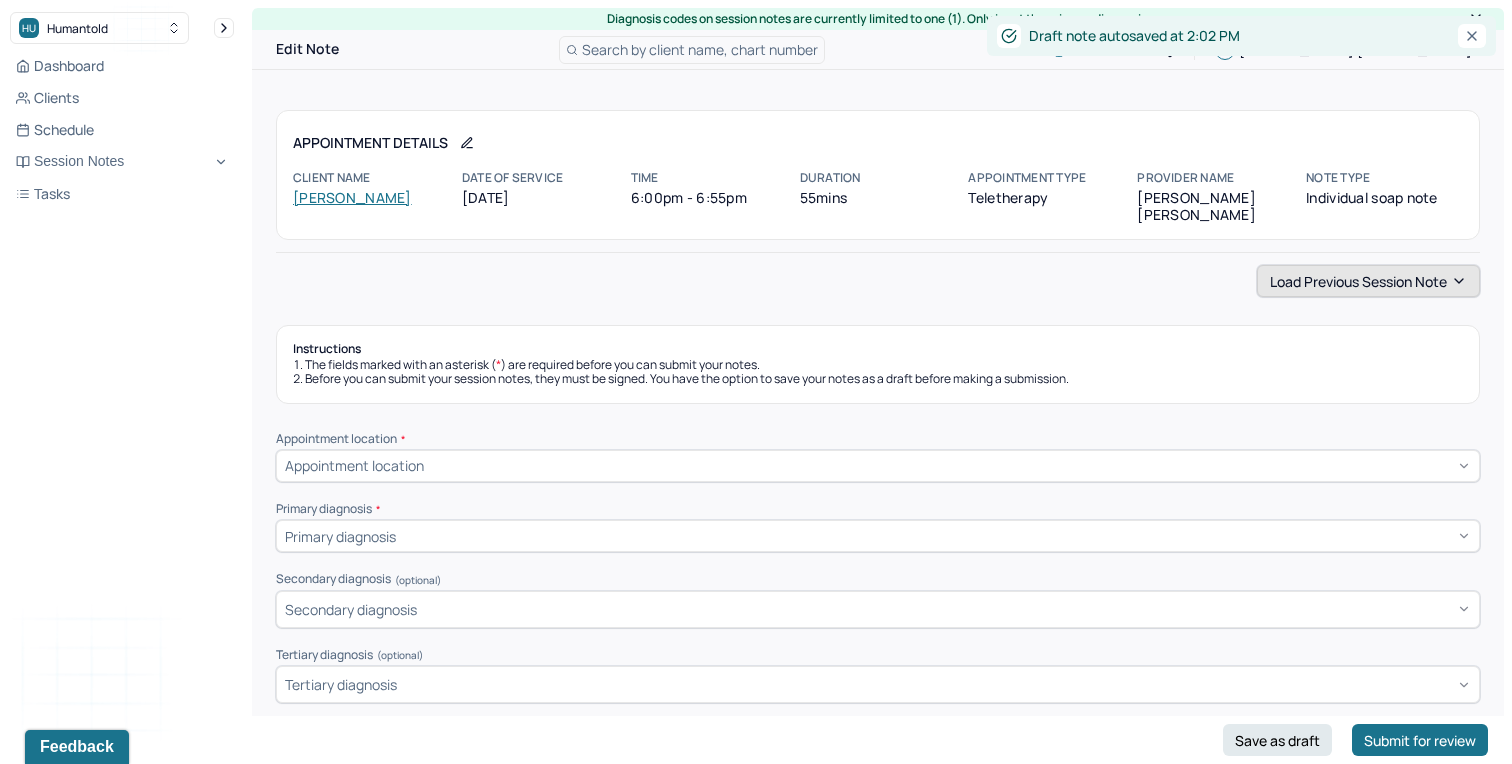 click on "Load previous session note" at bounding box center (1368, 281) 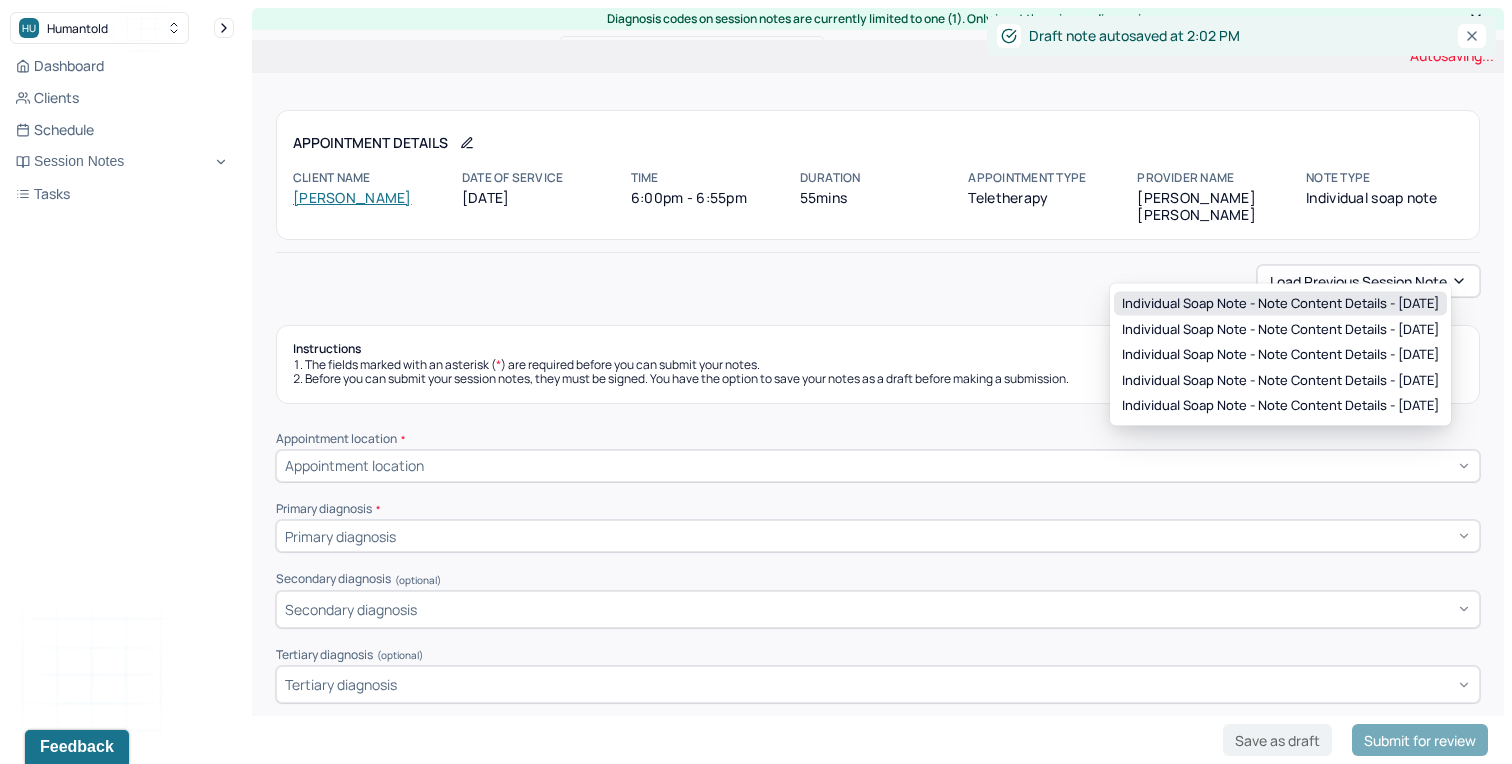 click on "Individual soap note   - Note content Details -   [DATE]" at bounding box center (1280, 304) 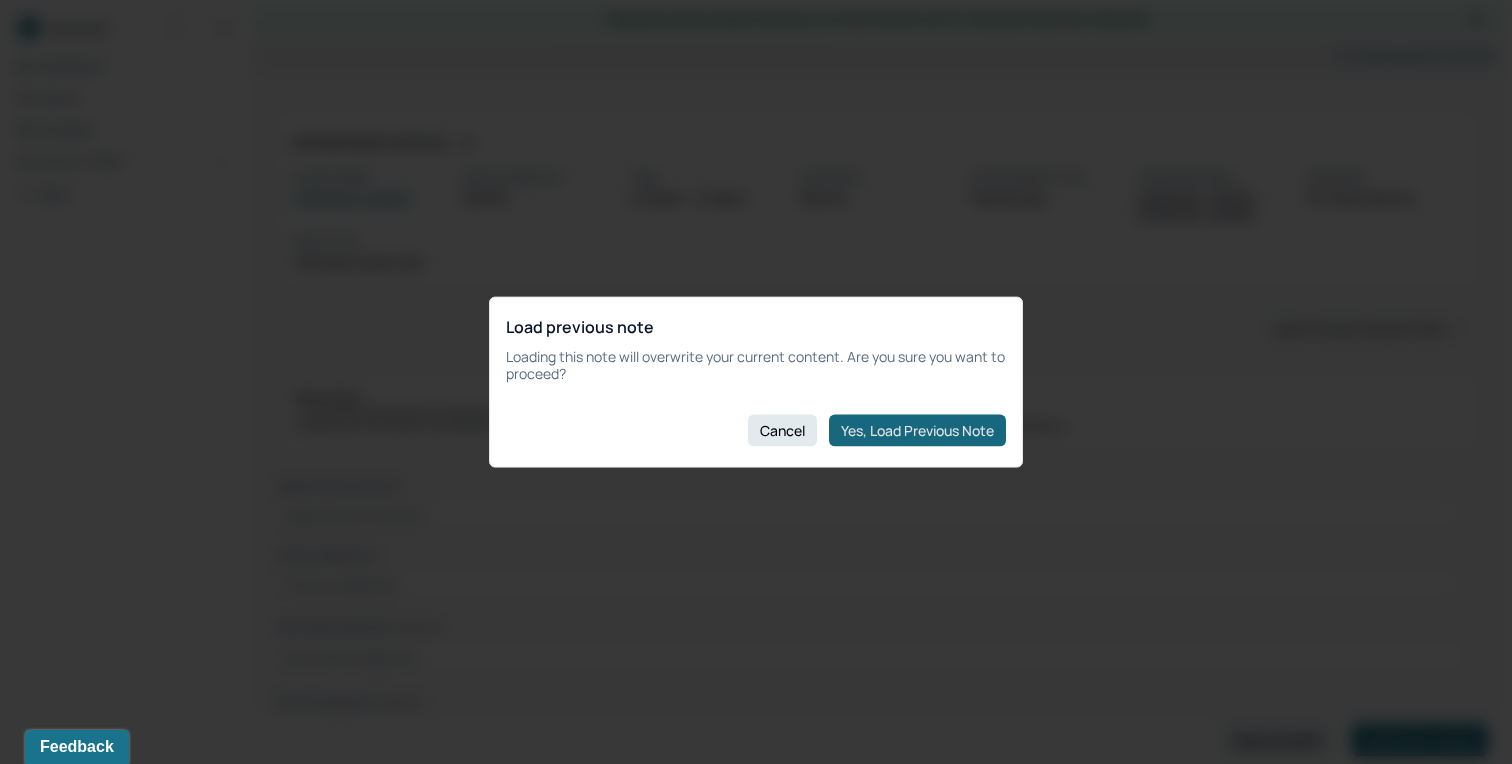 click on "Yes, Load Previous Note" at bounding box center (917, 430) 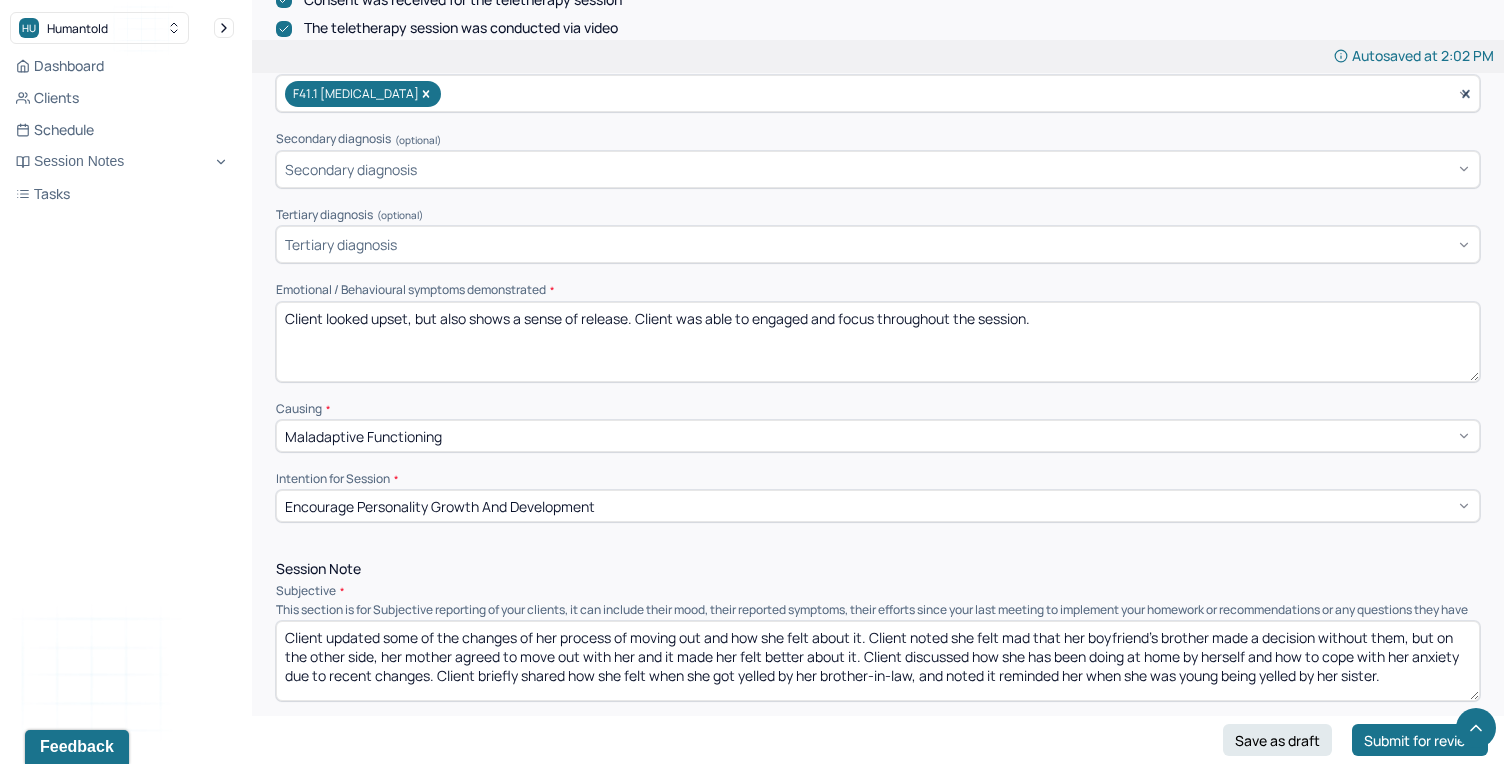 scroll, scrollTop: 705, scrollLeft: 0, axis: vertical 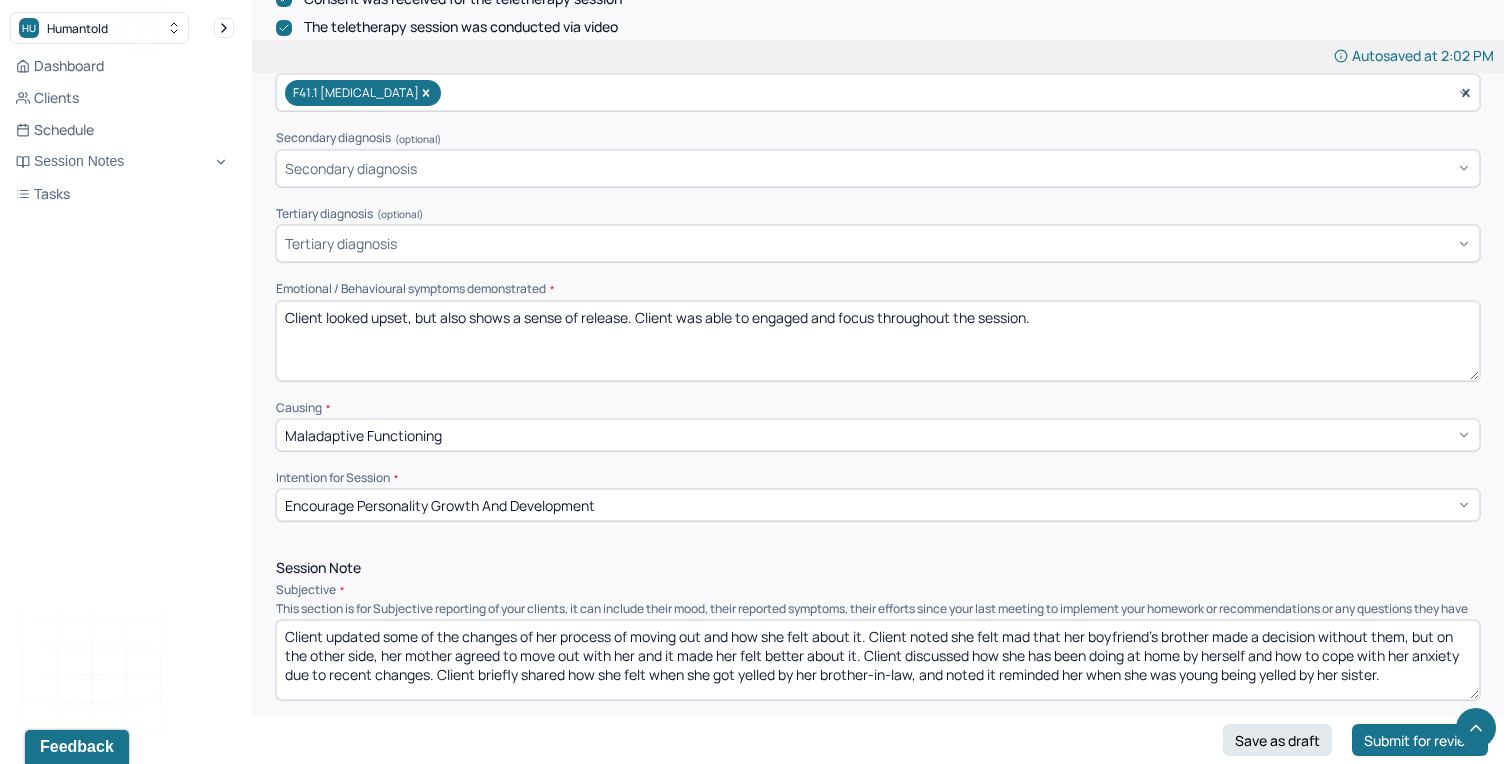 drag, startPoint x: 1056, startPoint y: 291, endPoint x: 371, endPoint y: 290, distance: 685.00073 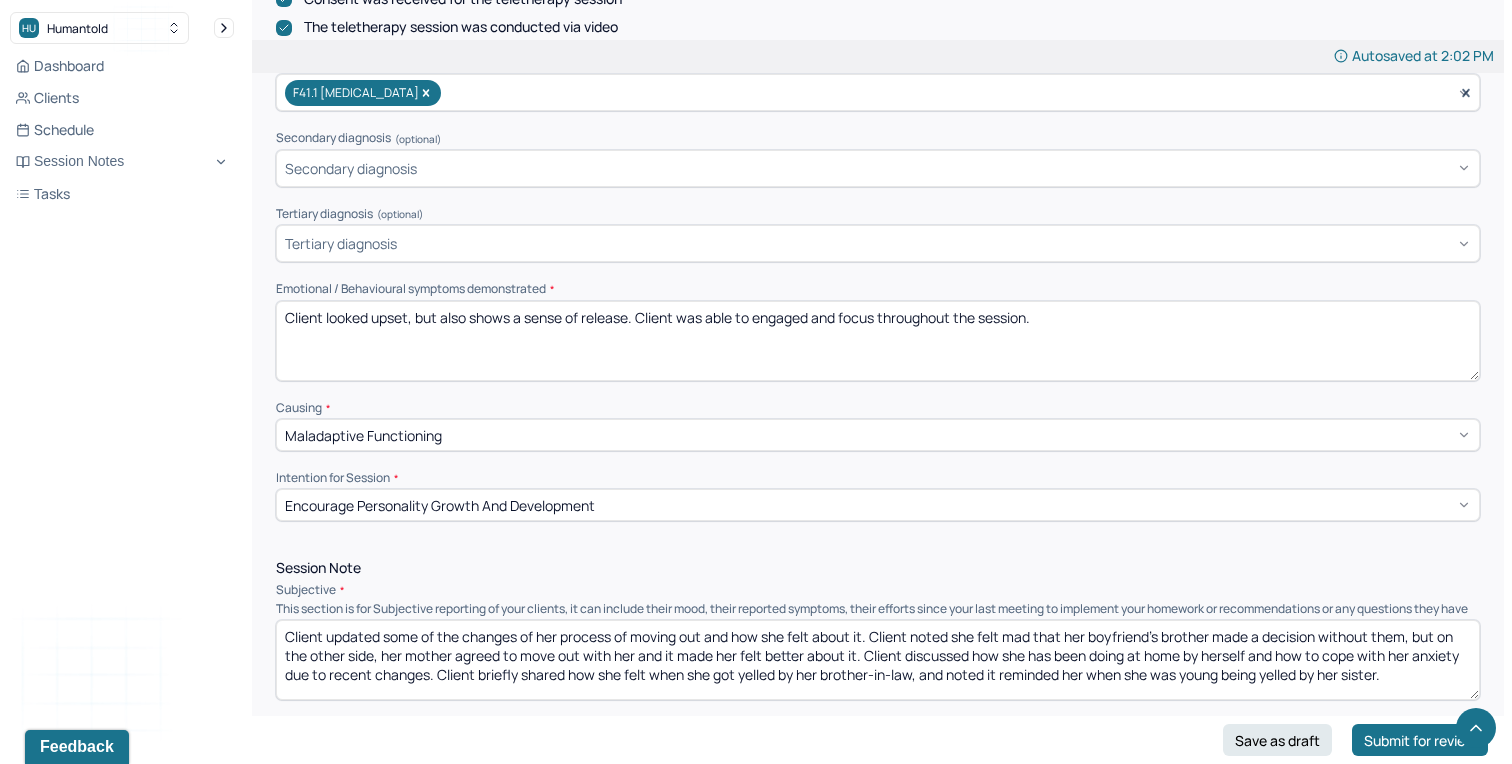 click on "Client looked upset, but also shows a sense of release. Client was able to engaged and focus throughout the session." at bounding box center [878, 341] 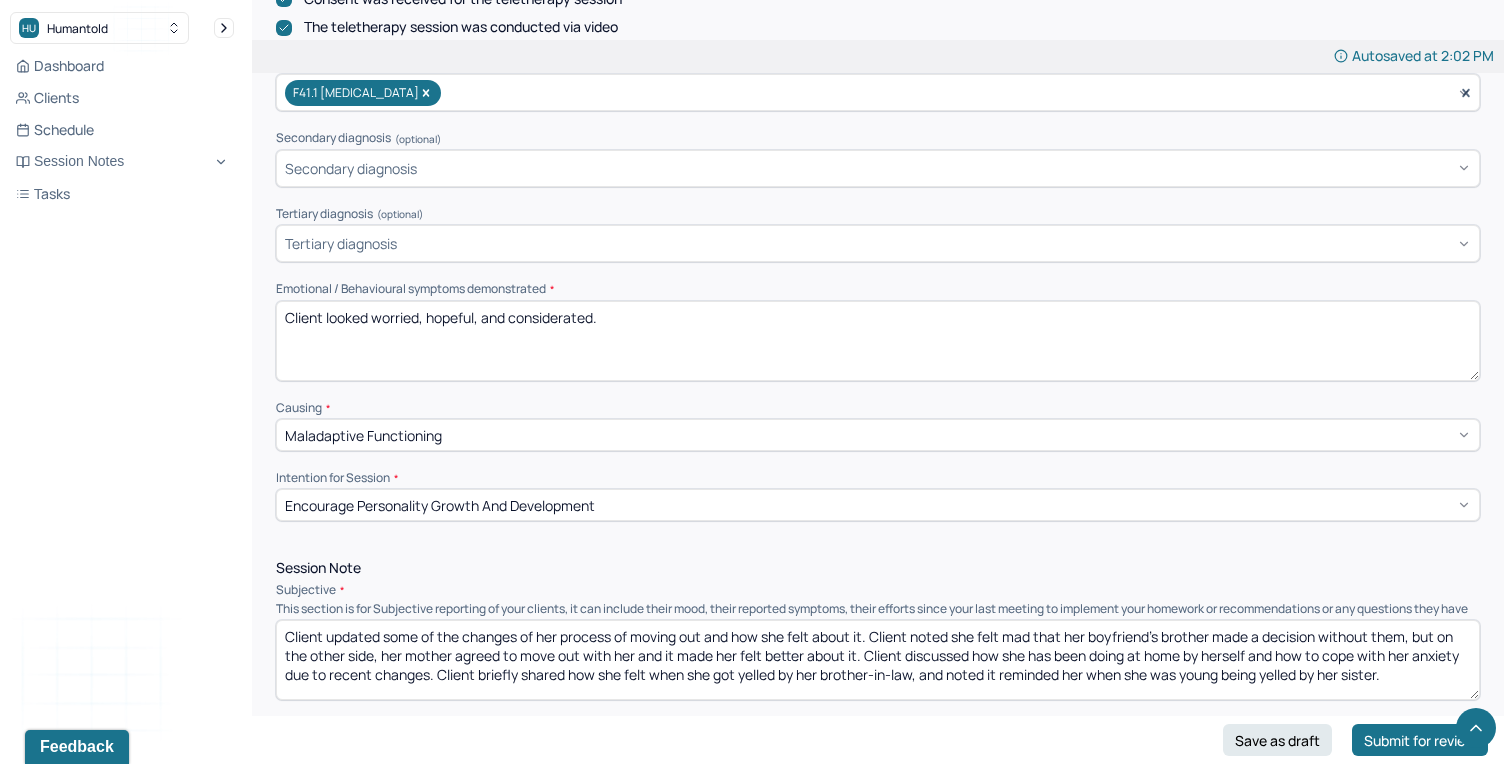 click on "Client looked worried, hopeful," at bounding box center (878, 341) 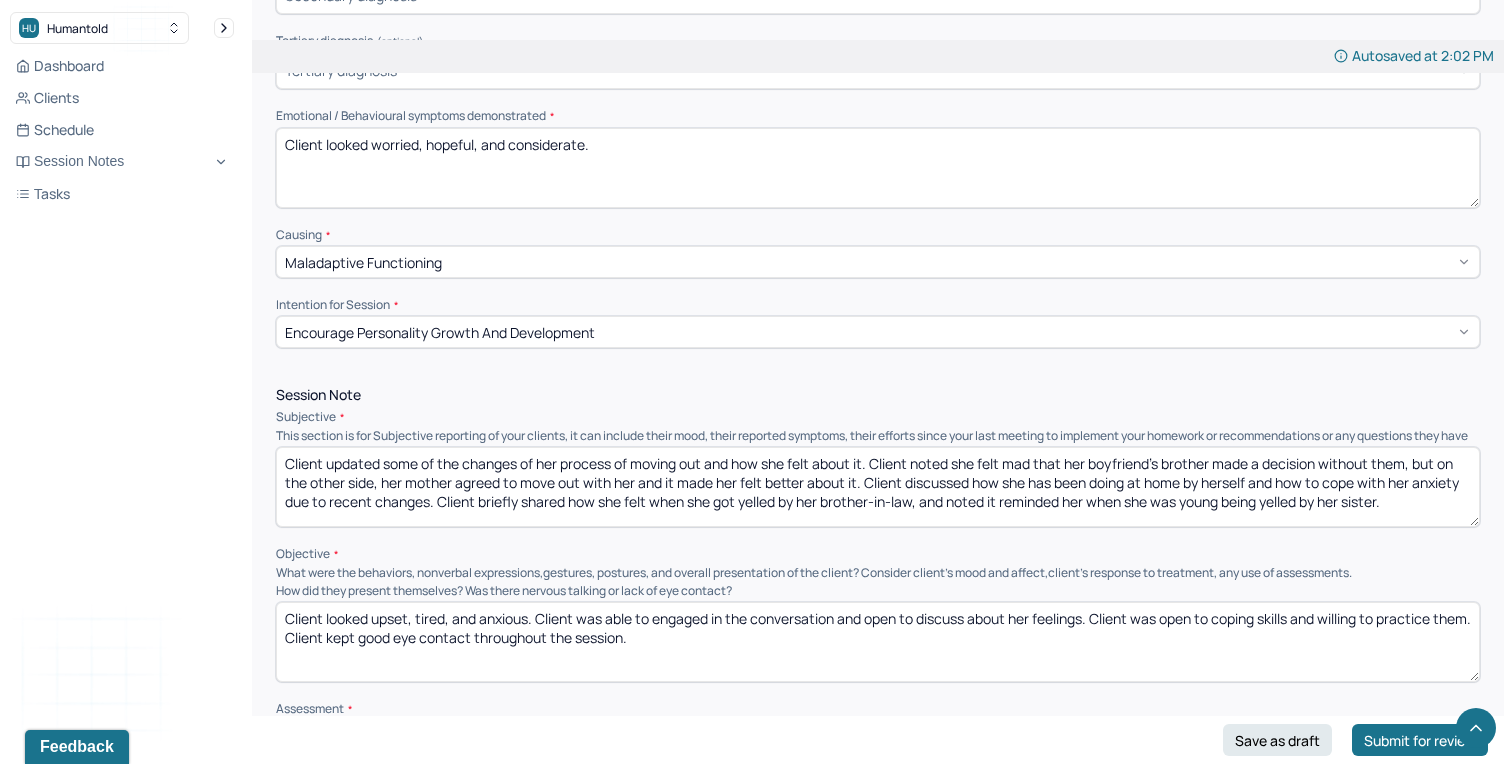 scroll, scrollTop: 942, scrollLeft: 0, axis: vertical 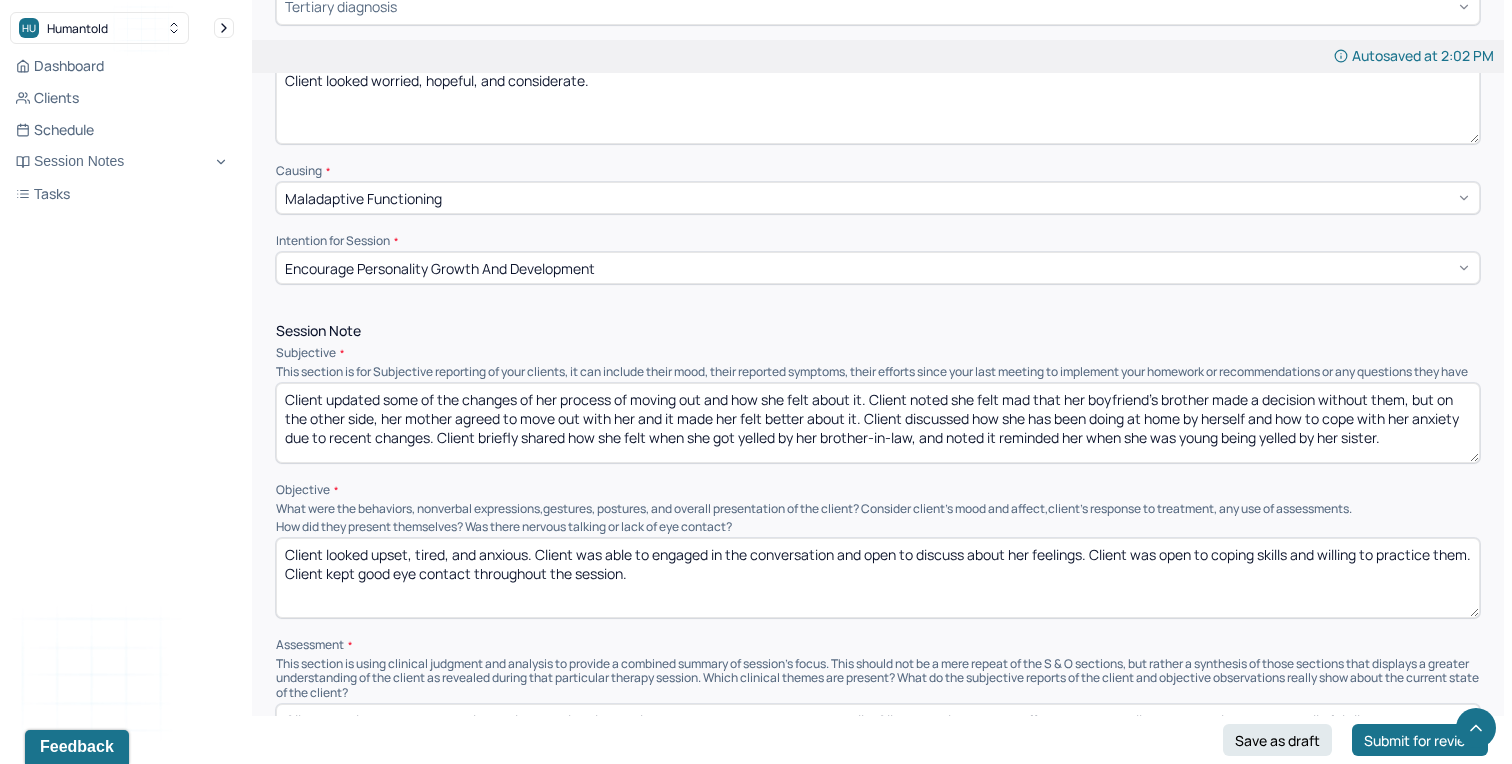 type on "Client looked worried, hopeful, and considerate." 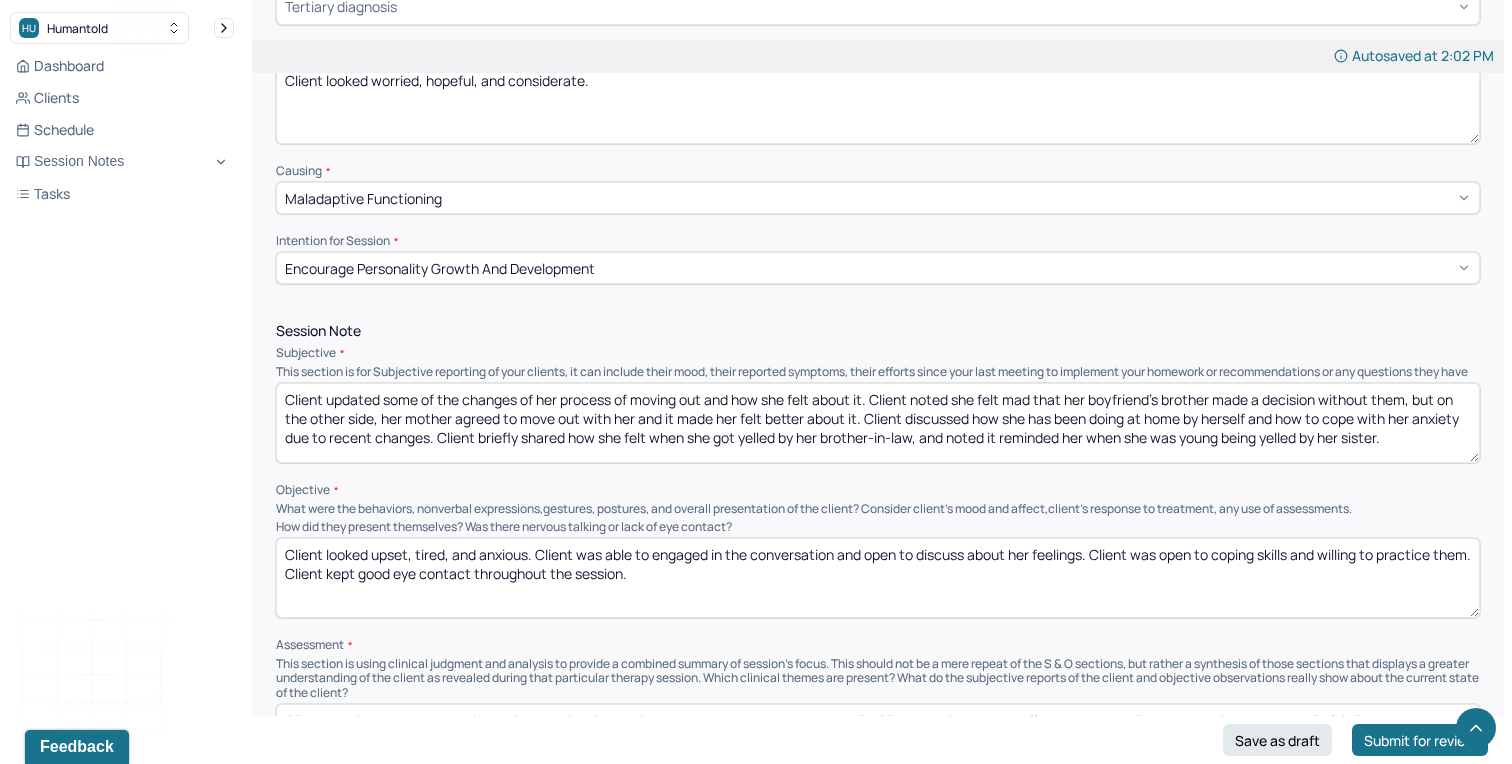 drag, startPoint x: 1397, startPoint y: 433, endPoint x: 326, endPoint y: 384, distance: 1072.1204 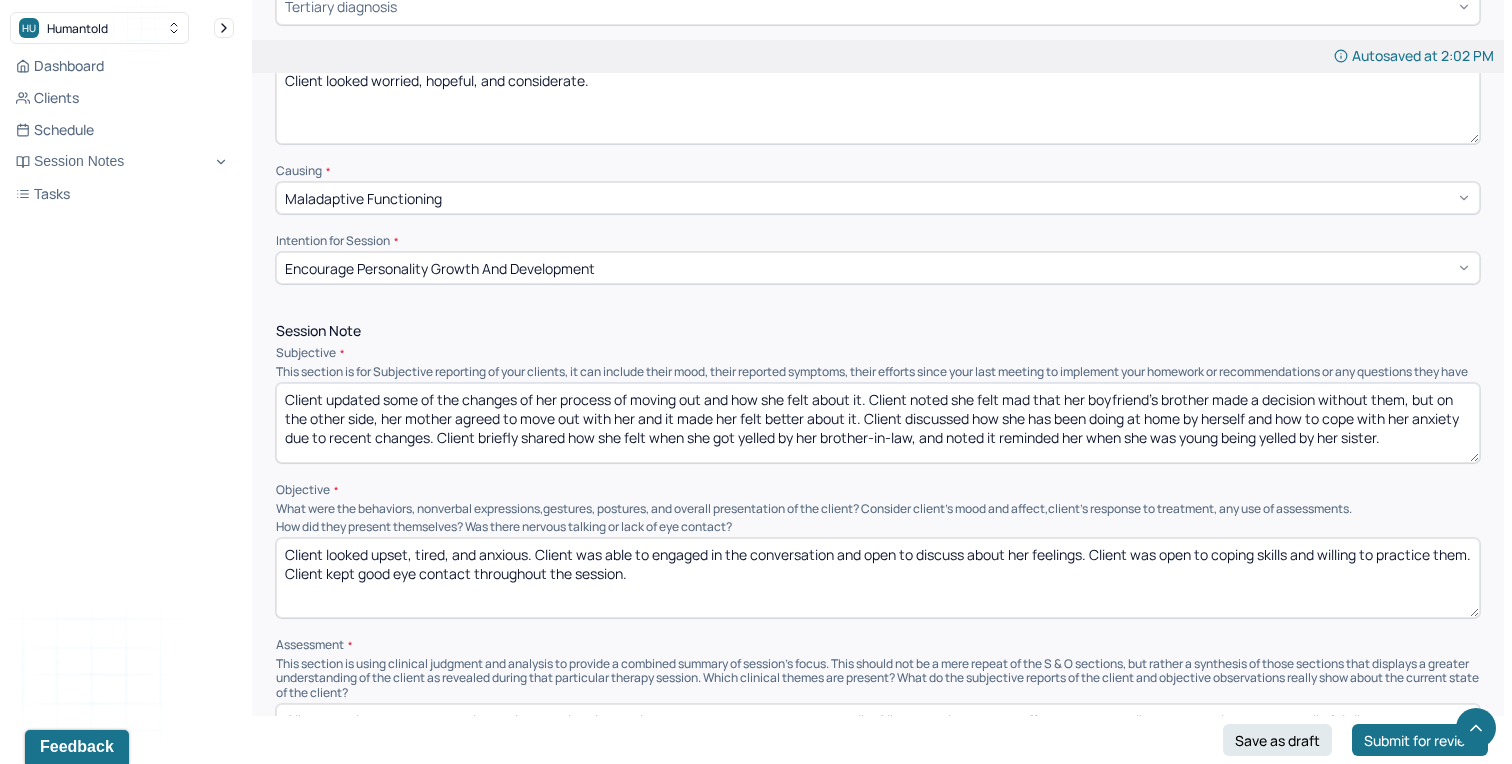 click on "Client updated some of the changes of her process of moving out and how she felt about it. Client noted she felt mad that her boyfriend's brother made a decision without them, but on the other side, her mother agreed to move out with her and it made her felt better about it. Client discussed how she has been doing at home by herself and how to cope with her anxiety due to recent changes. Client briefly shared how she felt when she got yelled by her brother-in-law, and noted it reminded her when she was young being yelled by her sister." at bounding box center (878, 423) 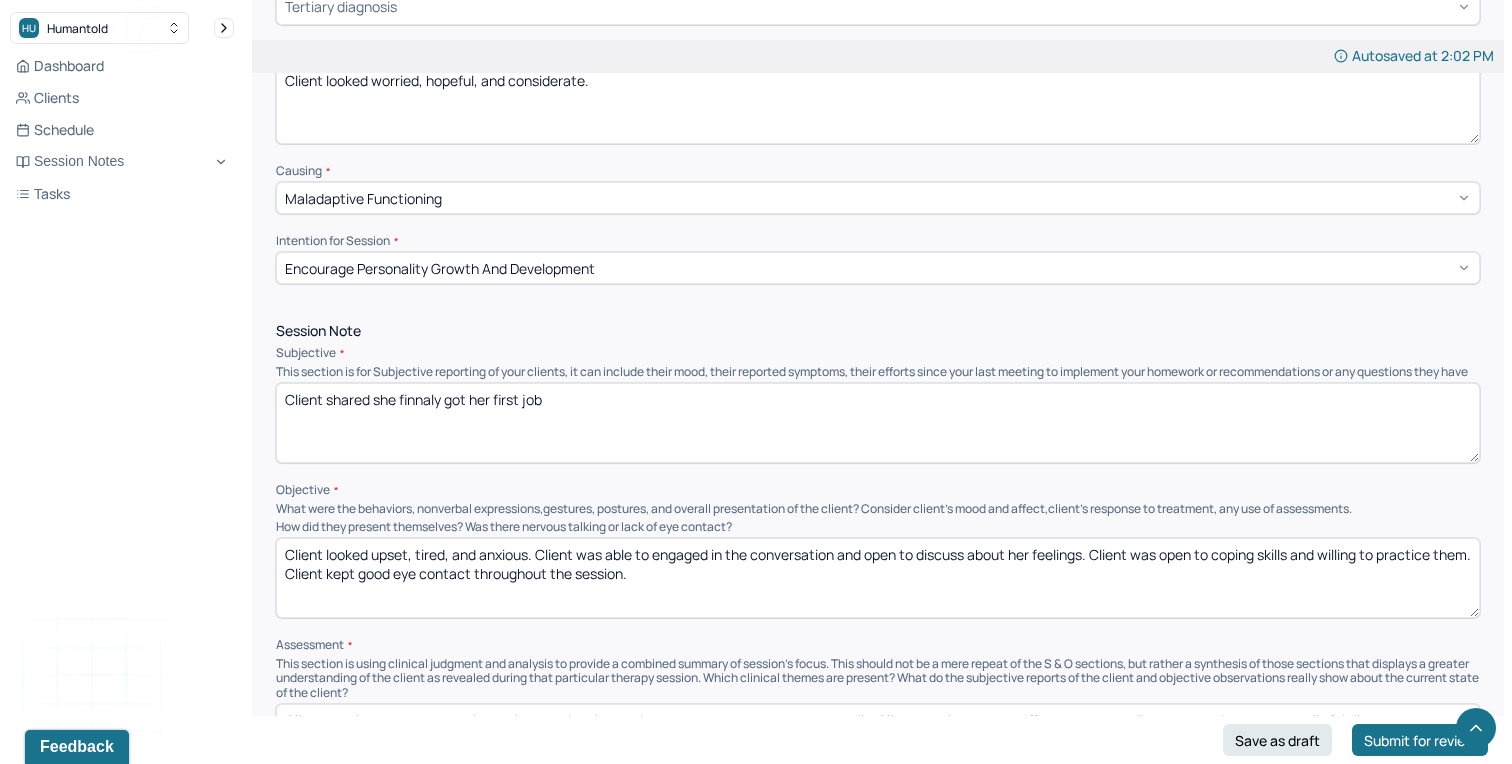 click on "Client updated some of the changes of her process of moving out and how she felt about it. Client noted she felt mad that her boyfriend's brother made a decision without them, but on the other side, her mother agreed to move out with her and it made her felt better about it. Client discussed how she has been doing at home by herself and how to cope with her anxiety due to recent changes. Client briefly shared how she felt when she got yelled by her brother-in-law, and noted it reminded her when she was young being yelled by her sister." at bounding box center [878, 423] 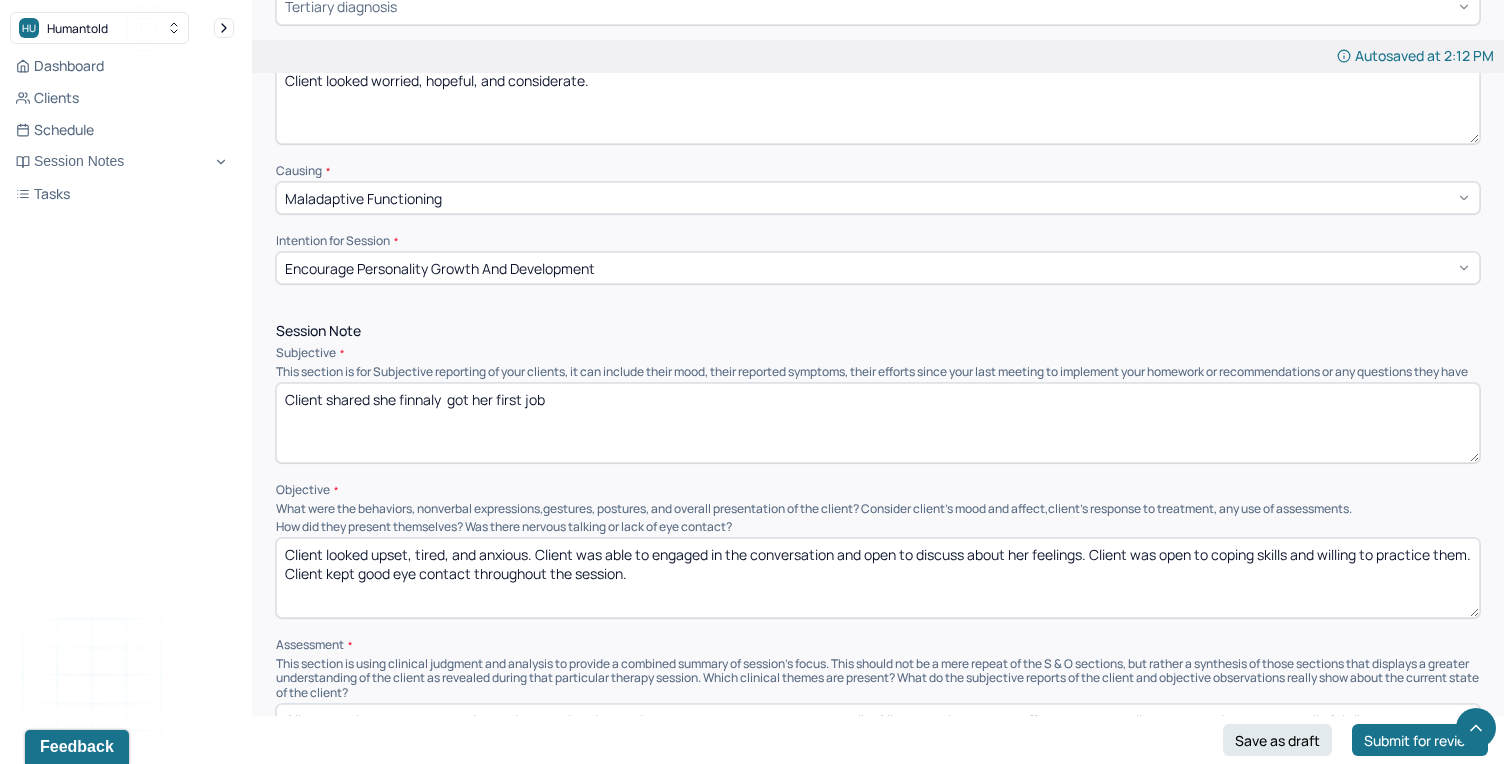 click on "Client shared she finnaly  got her first job" at bounding box center (878, 423) 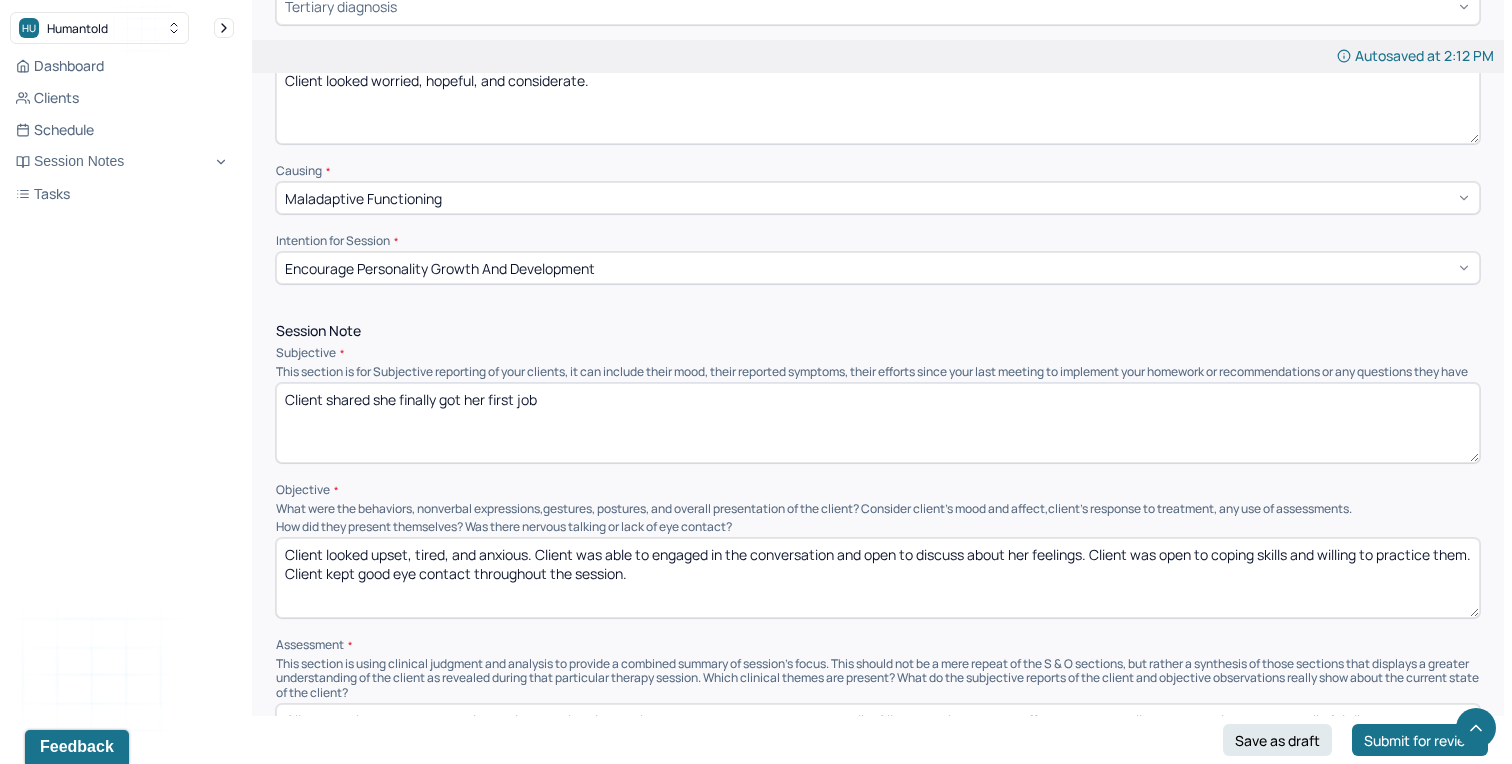 click on "Client shared she finally  got her first job" at bounding box center (878, 423) 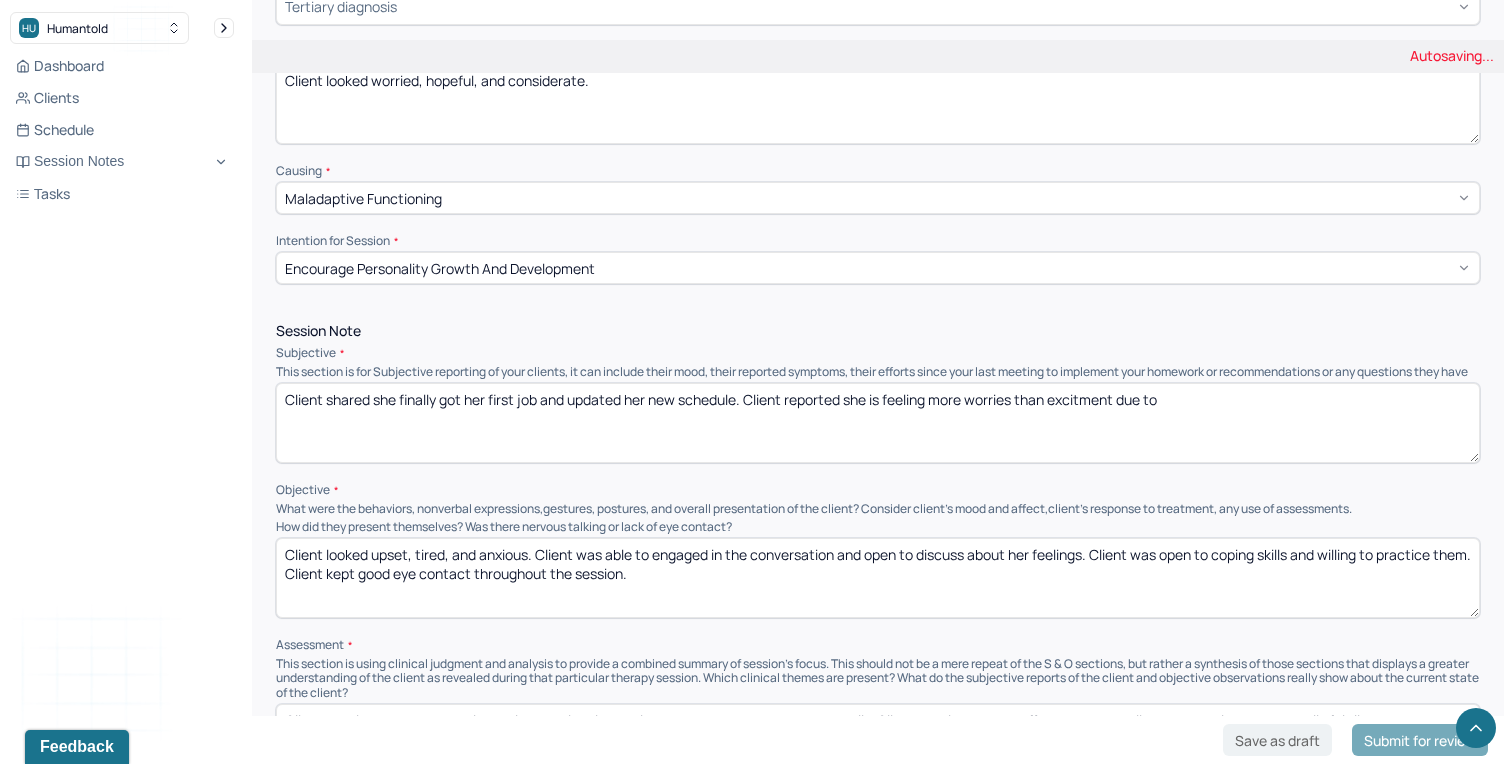 click on "Client shared she finally got her first job and updated her new schedule." at bounding box center [878, 423] 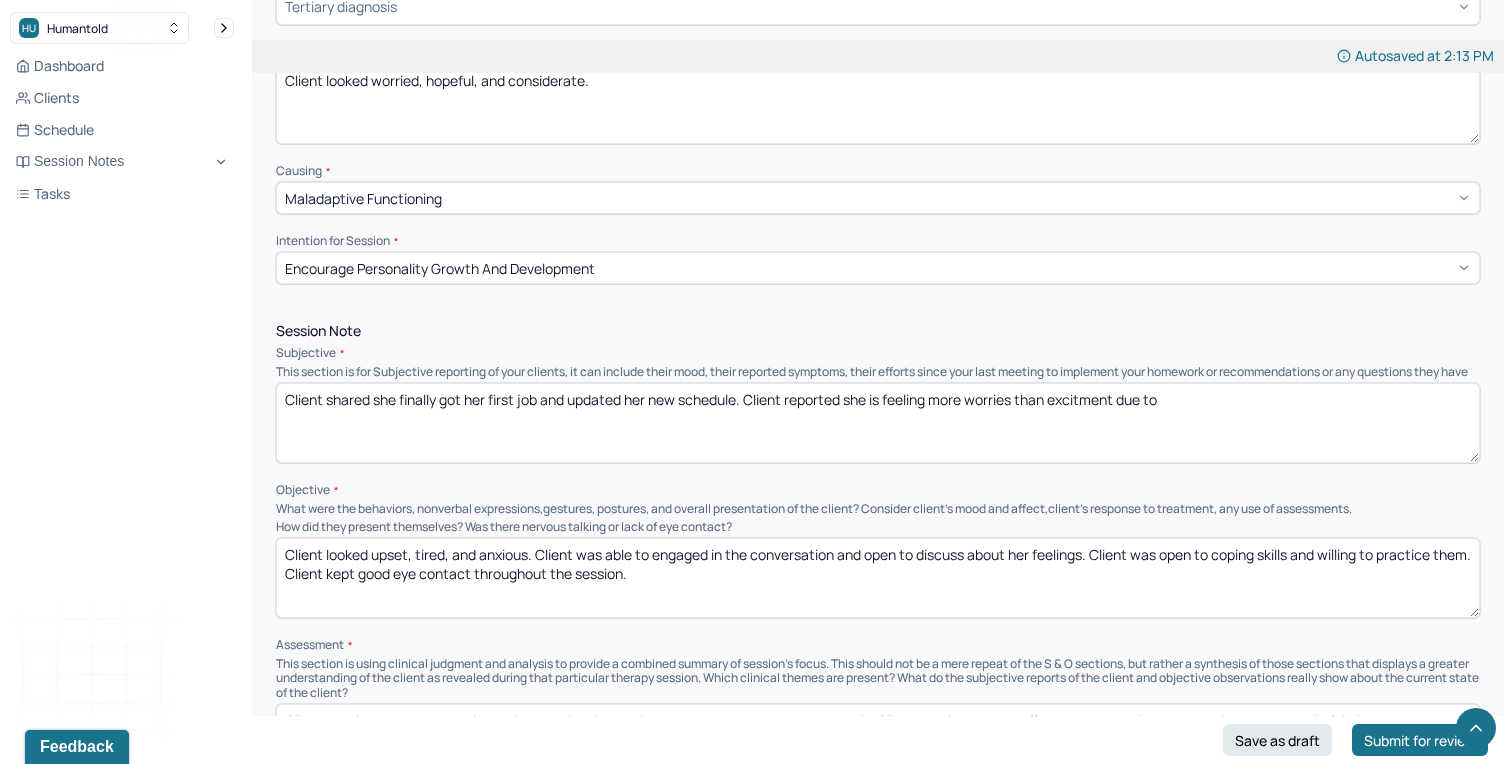 paste on "e" 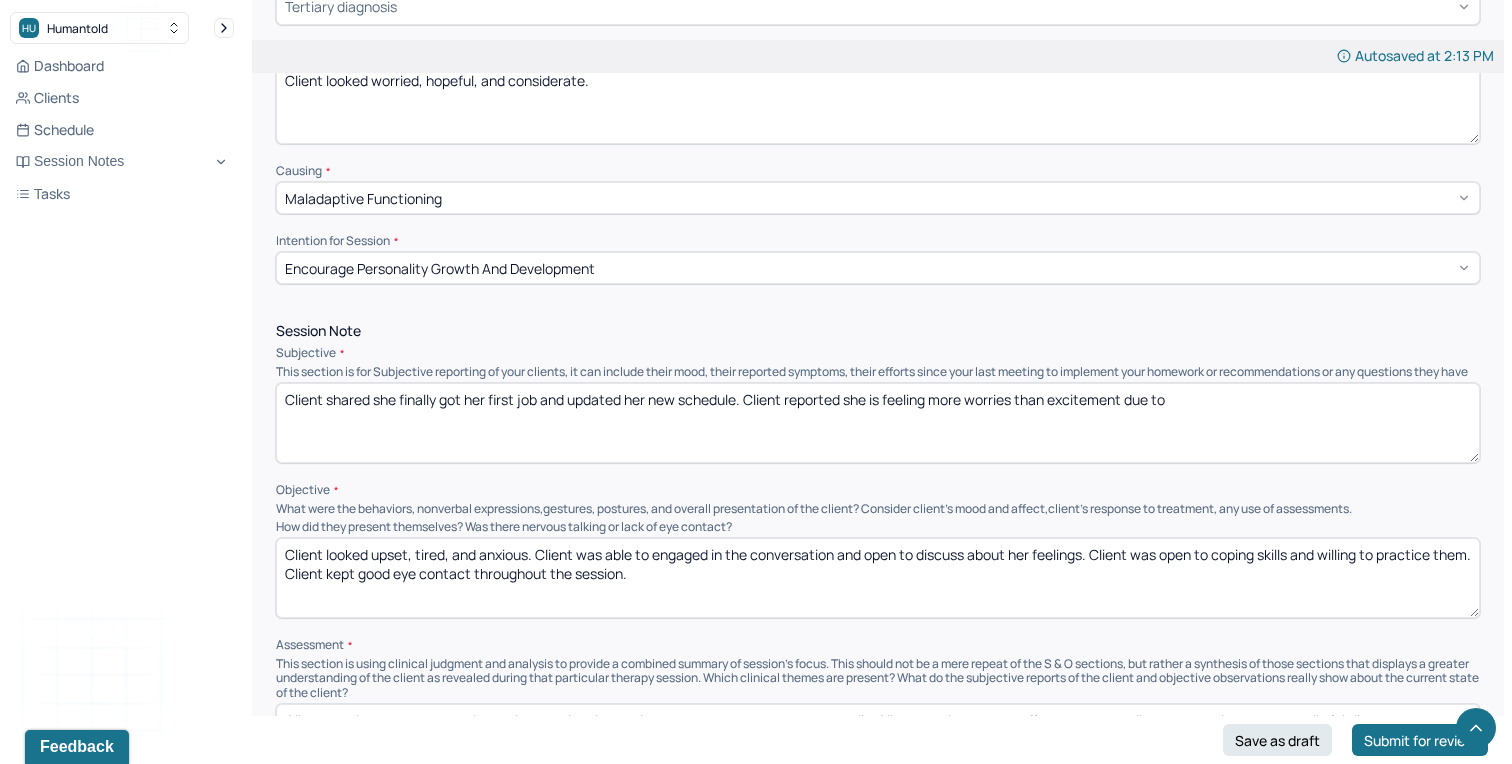 click on "Client shared she finally got her first job and updated her new schedule. Client reported she is feeling more worries than excitment due to" at bounding box center (878, 423) 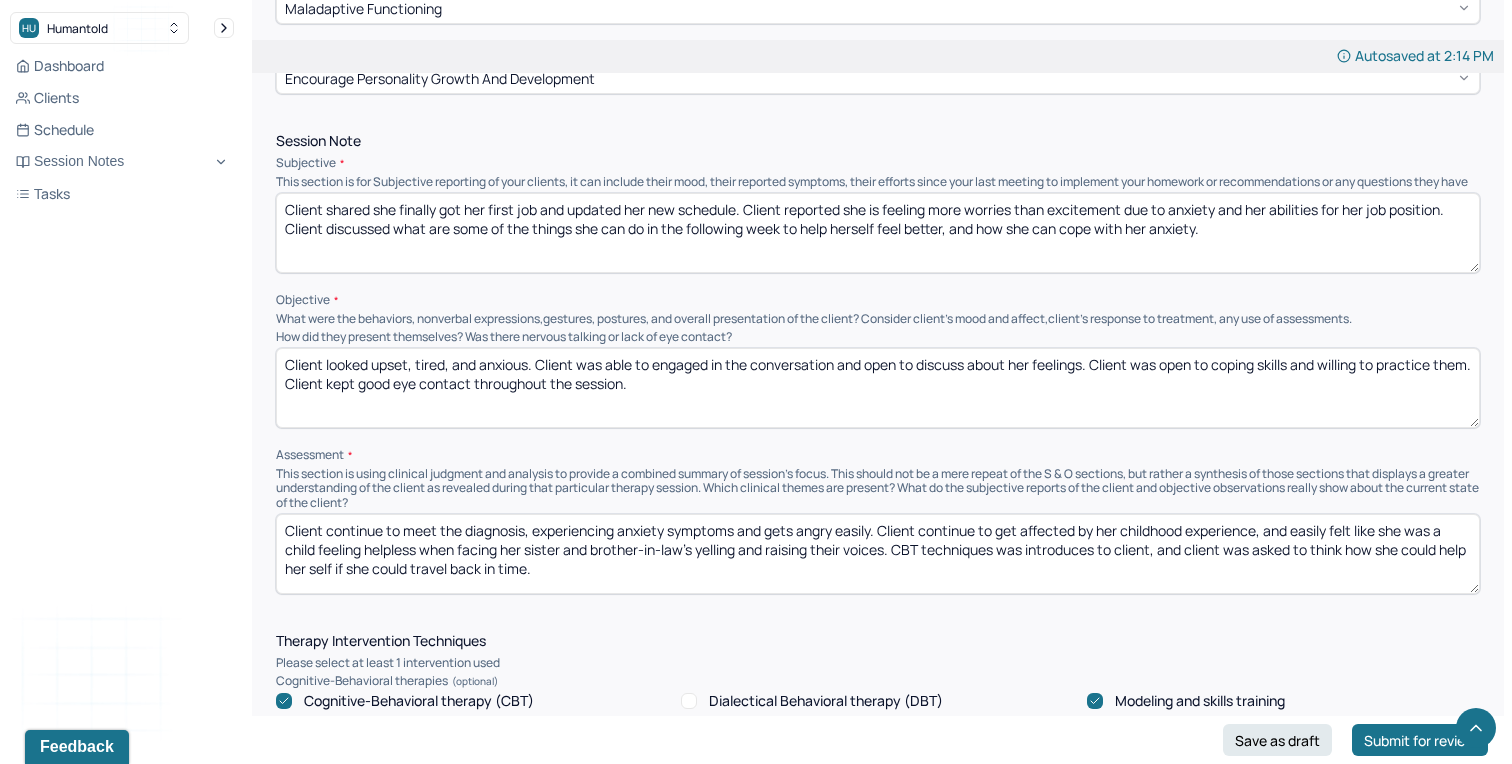 scroll, scrollTop: 1134, scrollLeft: 0, axis: vertical 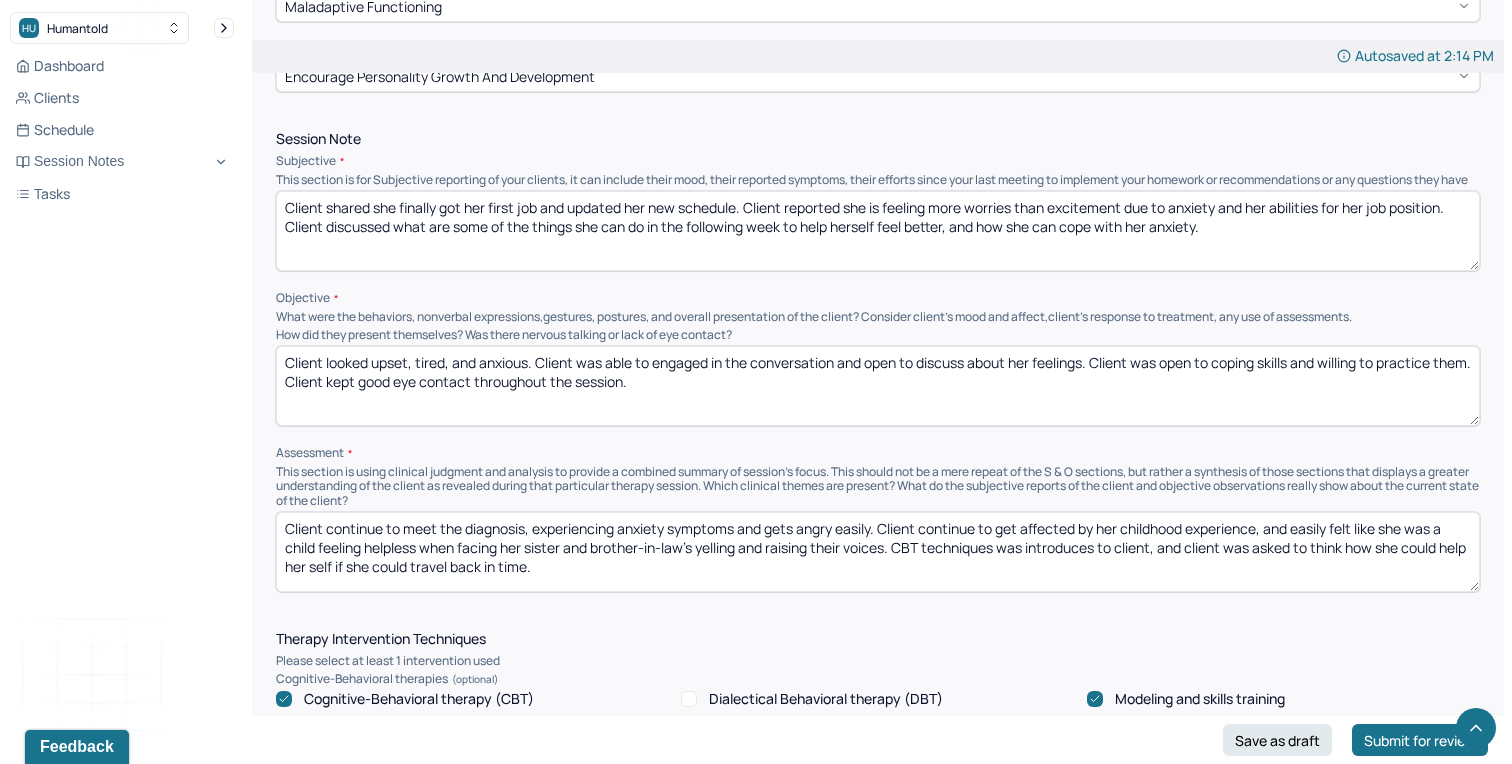 type on "Client shared she finally got her first job and updated her new schedule. Client reported she is feeling more worries than excitement due to anxiety and her abilities for her job position. Client discussed what are some of the things she can do in the following week to help herself feel better, and how she can cope with her anxiety." 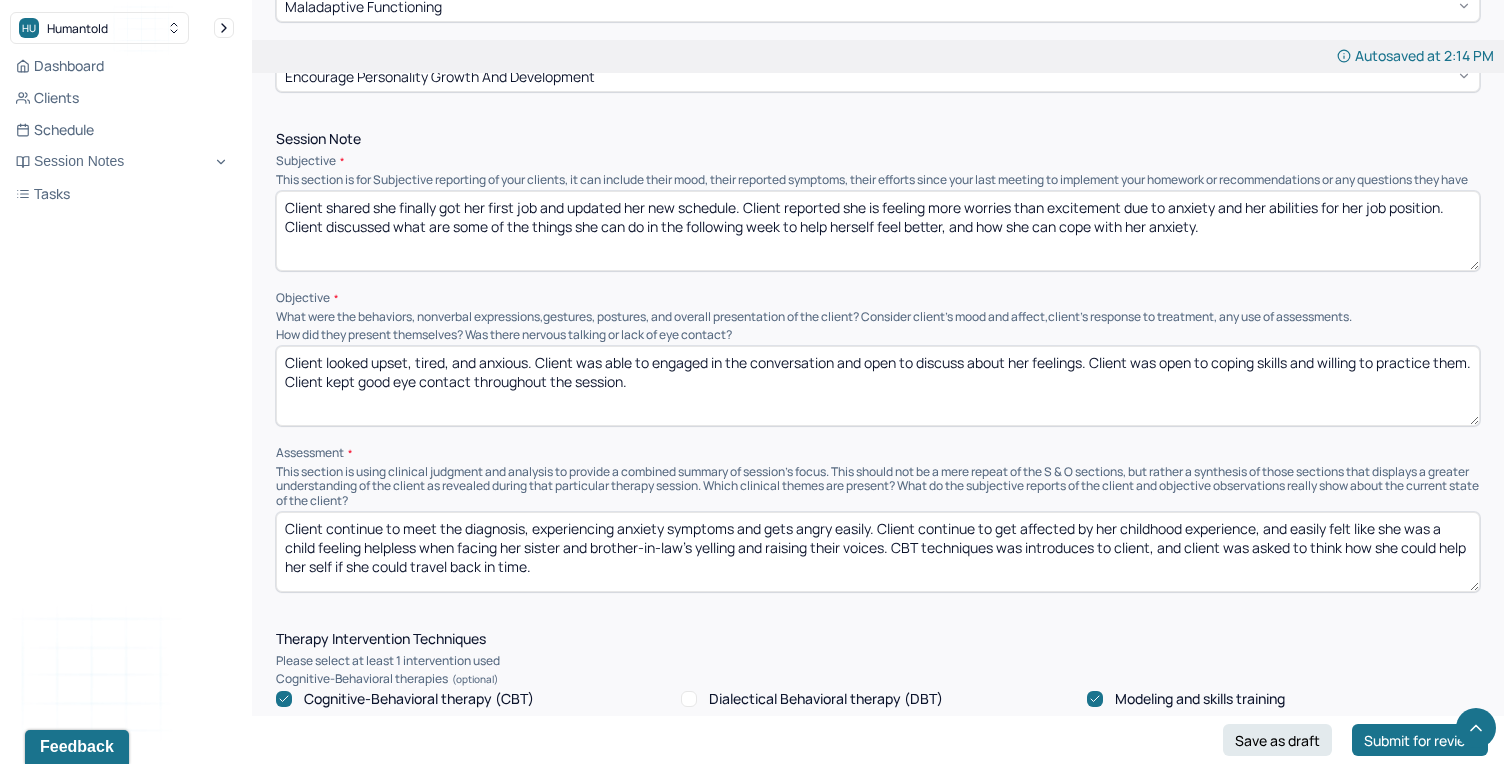 drag, startPoint x: 680, startPoint y: 386, endPoint x: 373, endPoint y: 345, distance: 309.72568 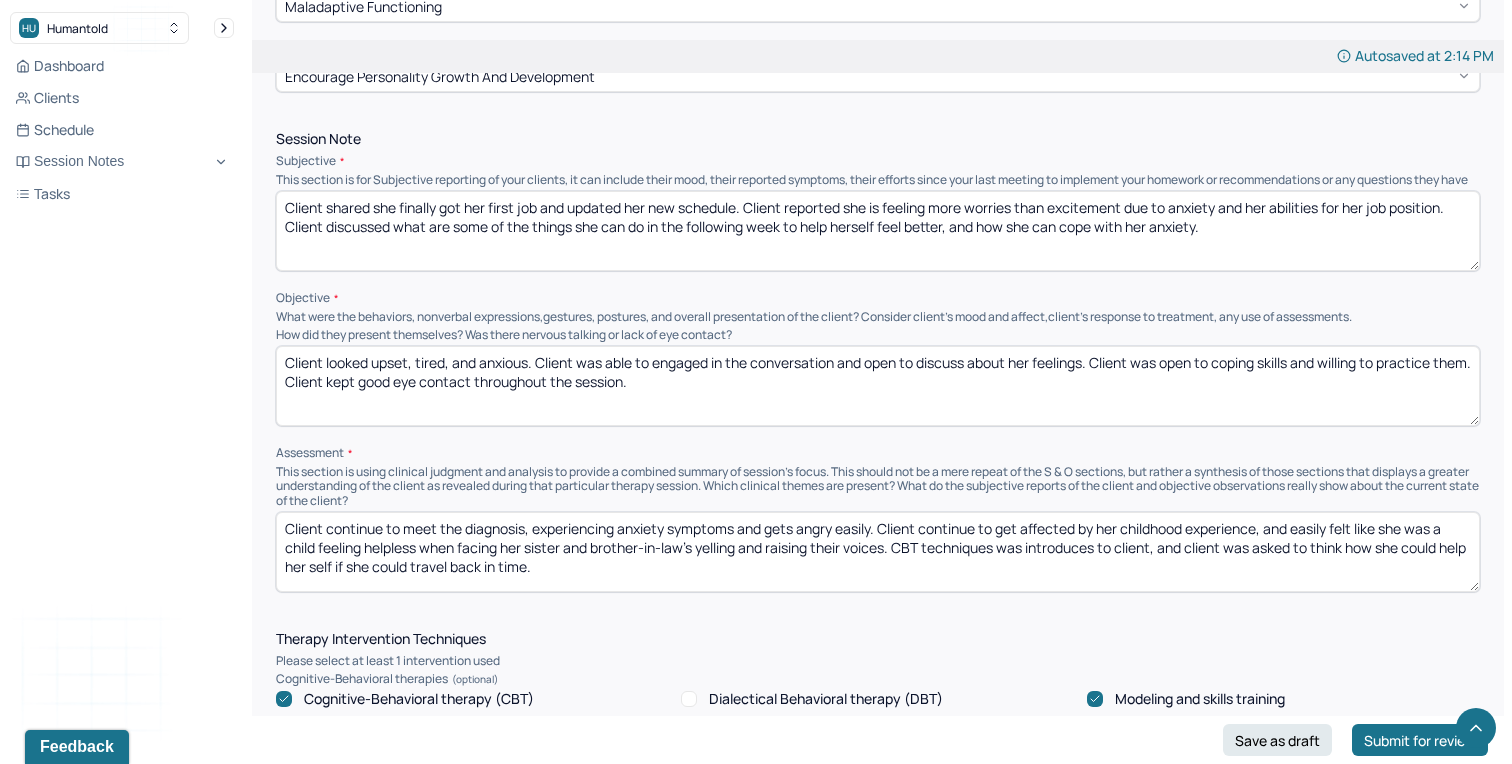 click on "Client looked upset, tired, and anxious. Client was able to engaged in the conversation and open to discuss about her feelings. Client was open to coping skills and willing to practice them. Client kept good eye contact throughout the session." at bounding box center [878, 386] 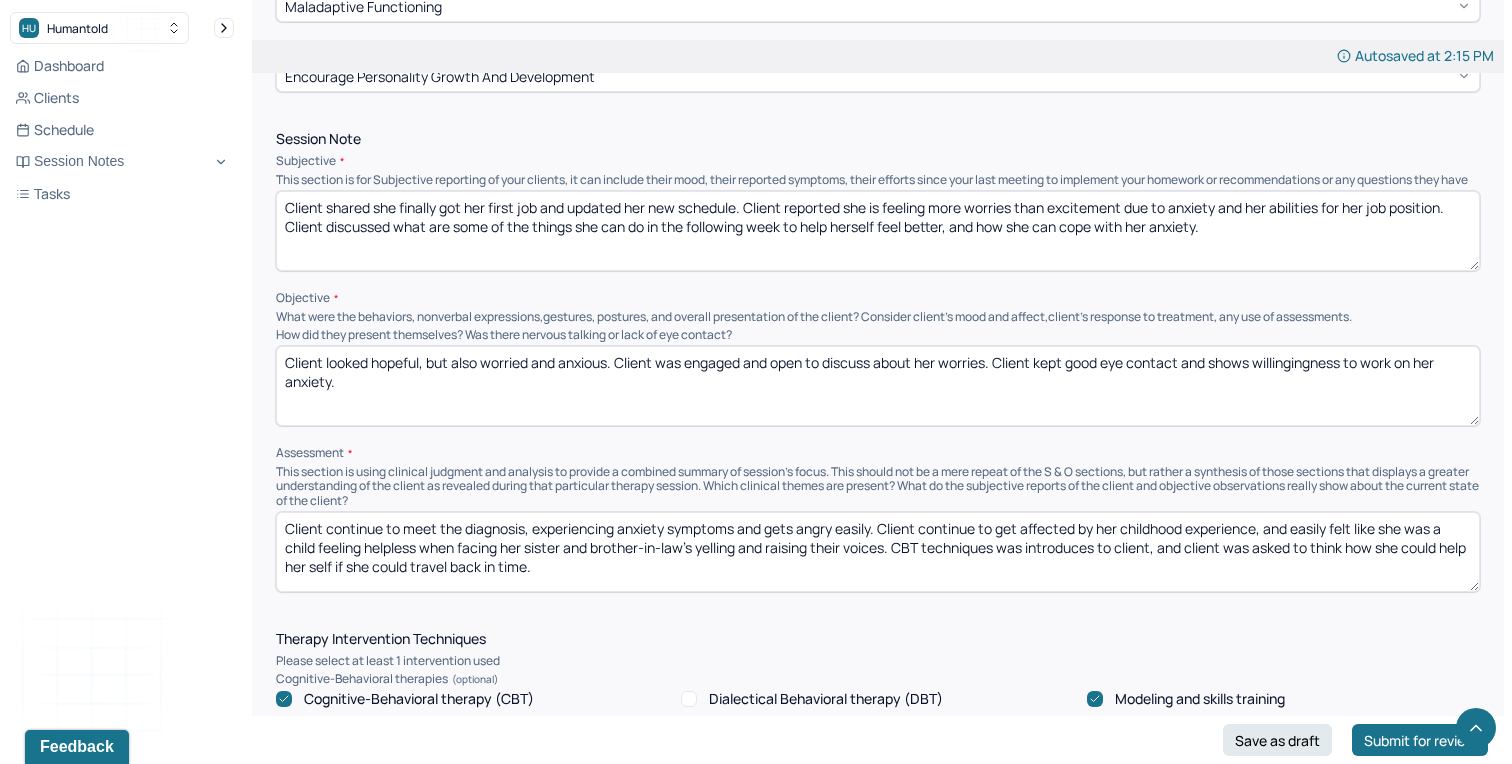 click on "Client looked hopeful, but also worried and anxious. Client was engaged and open to discuss about her worries. Client kept good eye contact and" at bounding box center (878, 386) 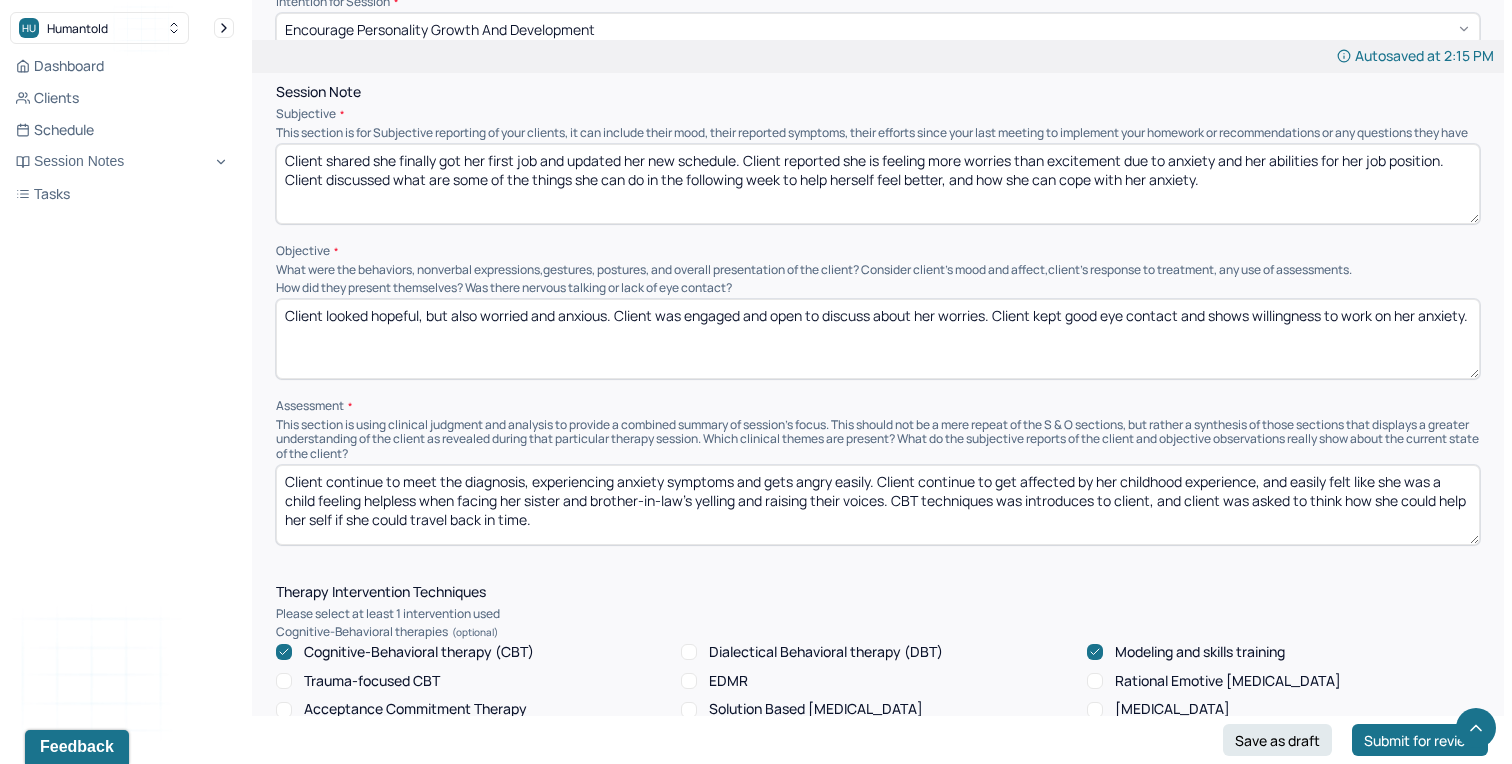 scroll, scrollTop: 1184, scrollLeft: 0, axis: vertical 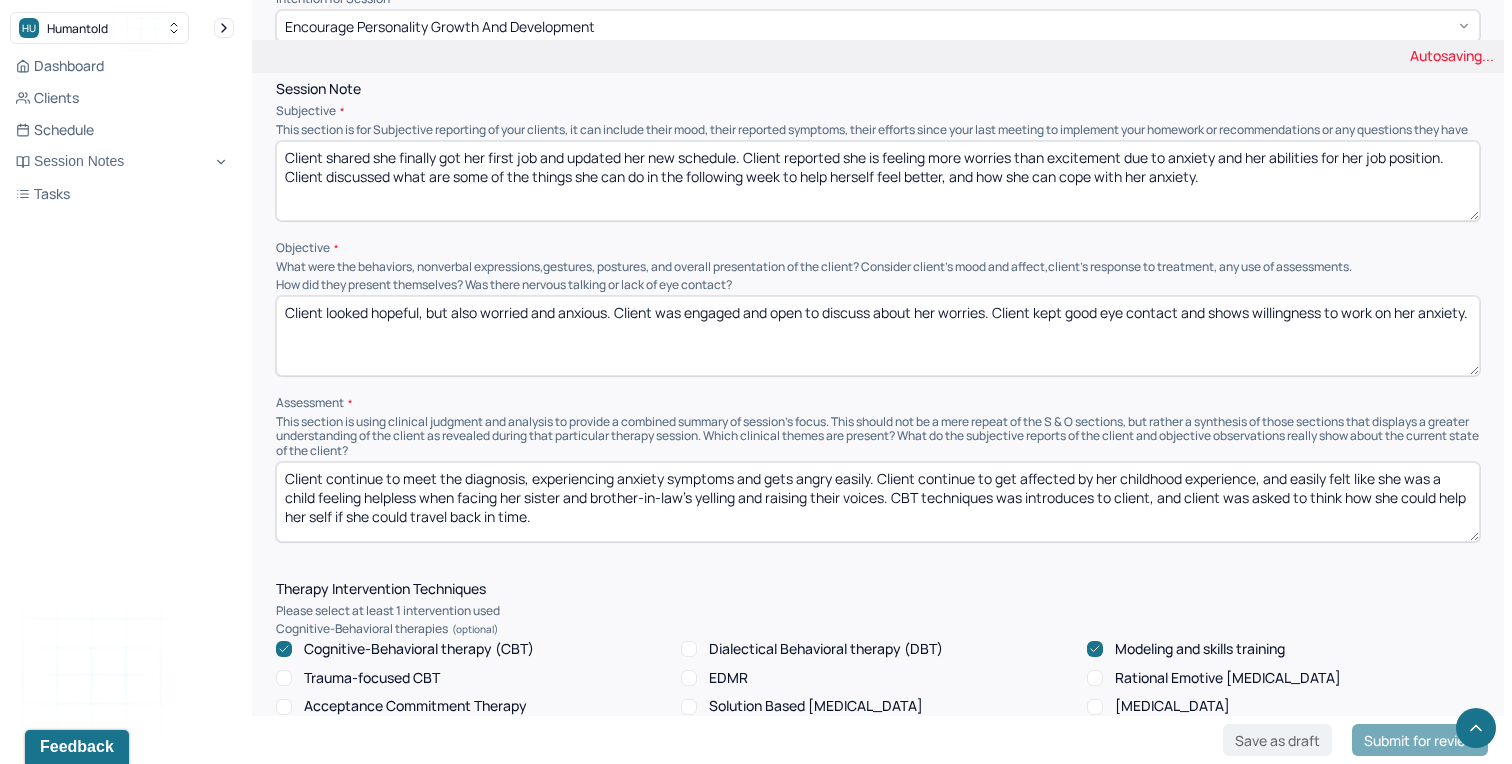 type on "Client looked hopeful, but also worried and anxious. Client was engaged and open to discuss about her worries. Client kept good eye contact and shows willingness to work on her anxiety." 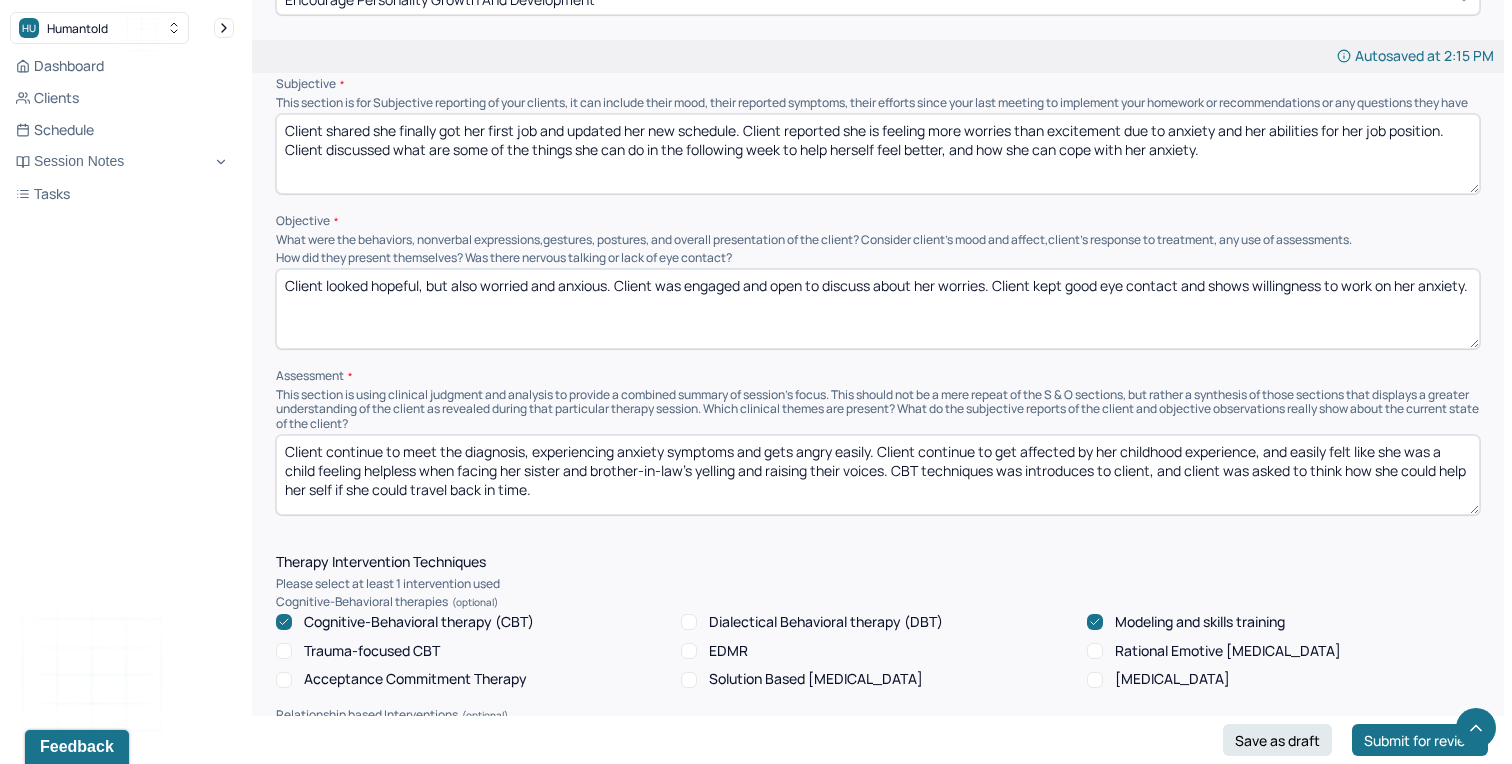 scroll, scrollTop: 1216, scrollLeft: 0, axis: vertical 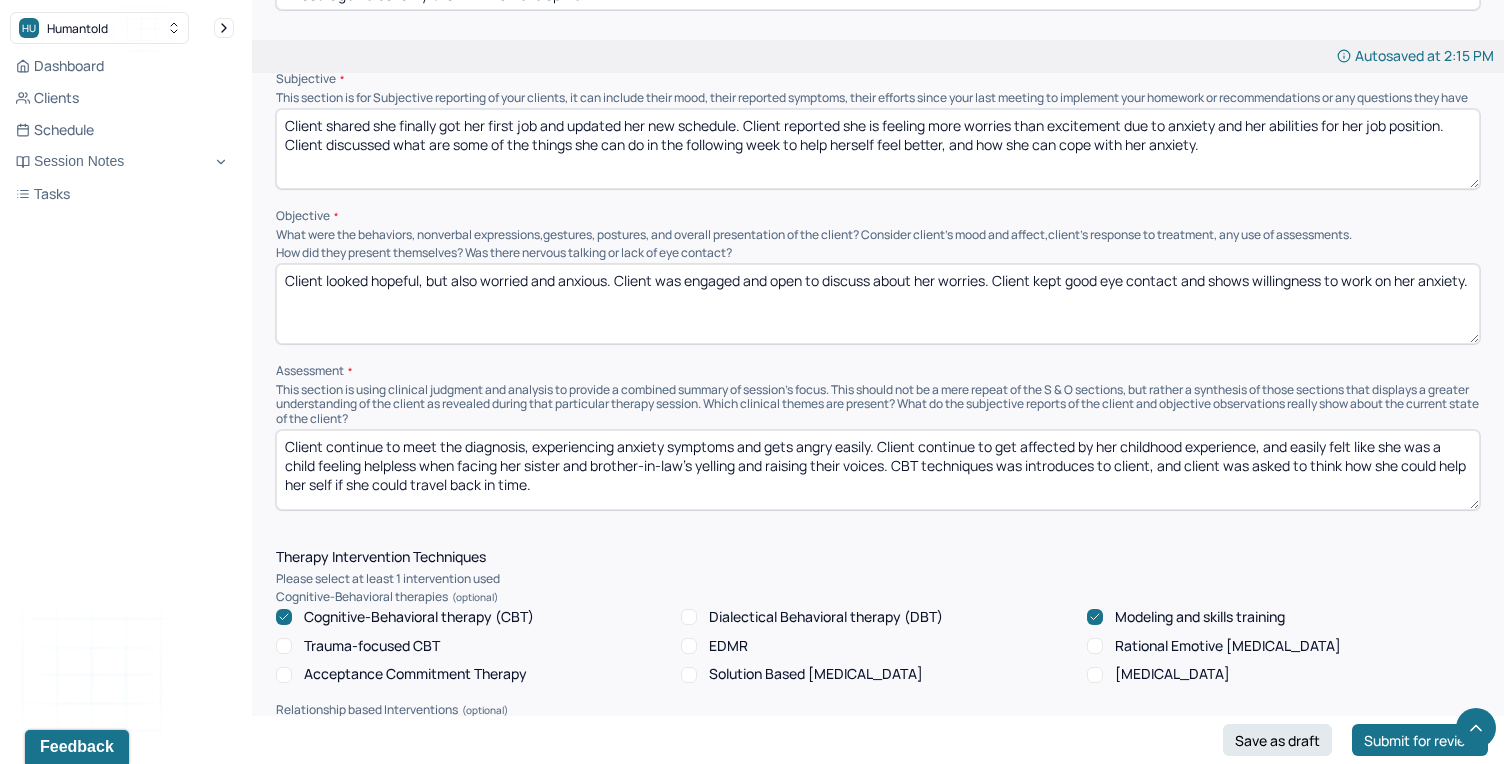 drag, startPoint x: 576, startPoint y: 477, endPoint x: 532, endPoint y: 432, distance: 62.936478 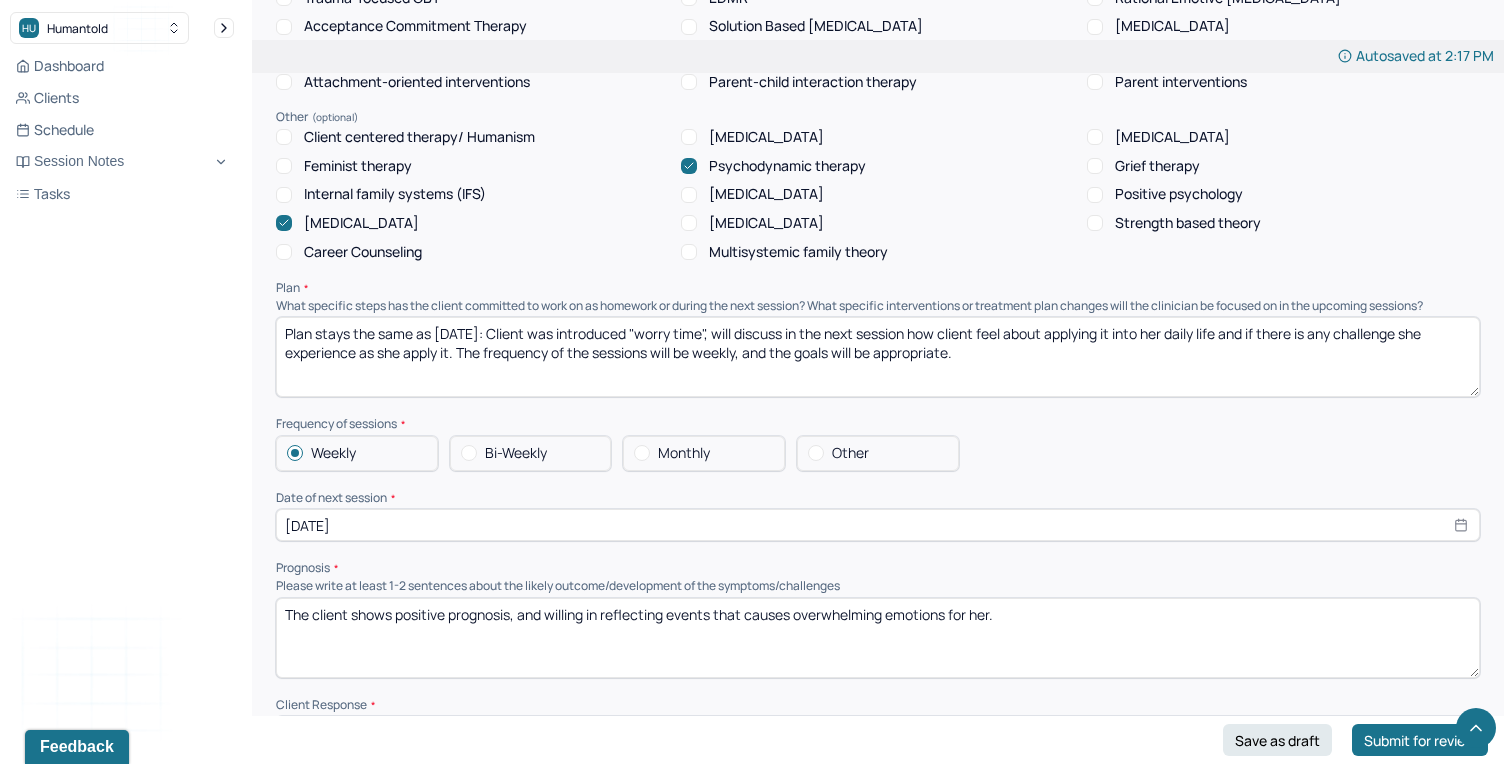 scroll, scrollTop: 1859, scrollLeft: 0, axis: vertical 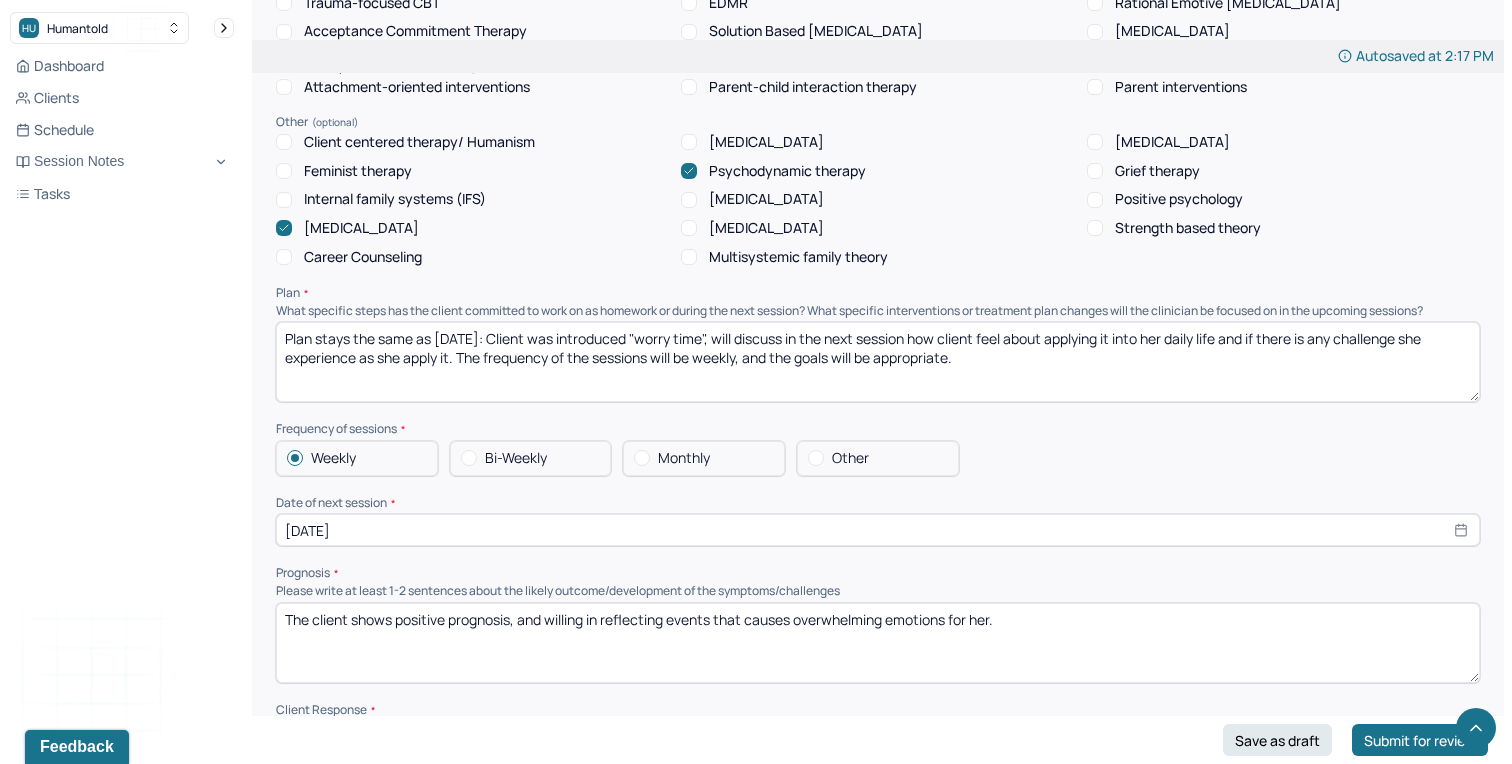 type on "Client continue to meet the diagnosis, experiencing more days of anxiety than not in a week. Client is having a lot of worries about her new job, hard for her to celebrate the positive and anxious about other areas she hasn't complete. In order to reduce client's anxiety, CBT can assist client to work on her worry thoughts." 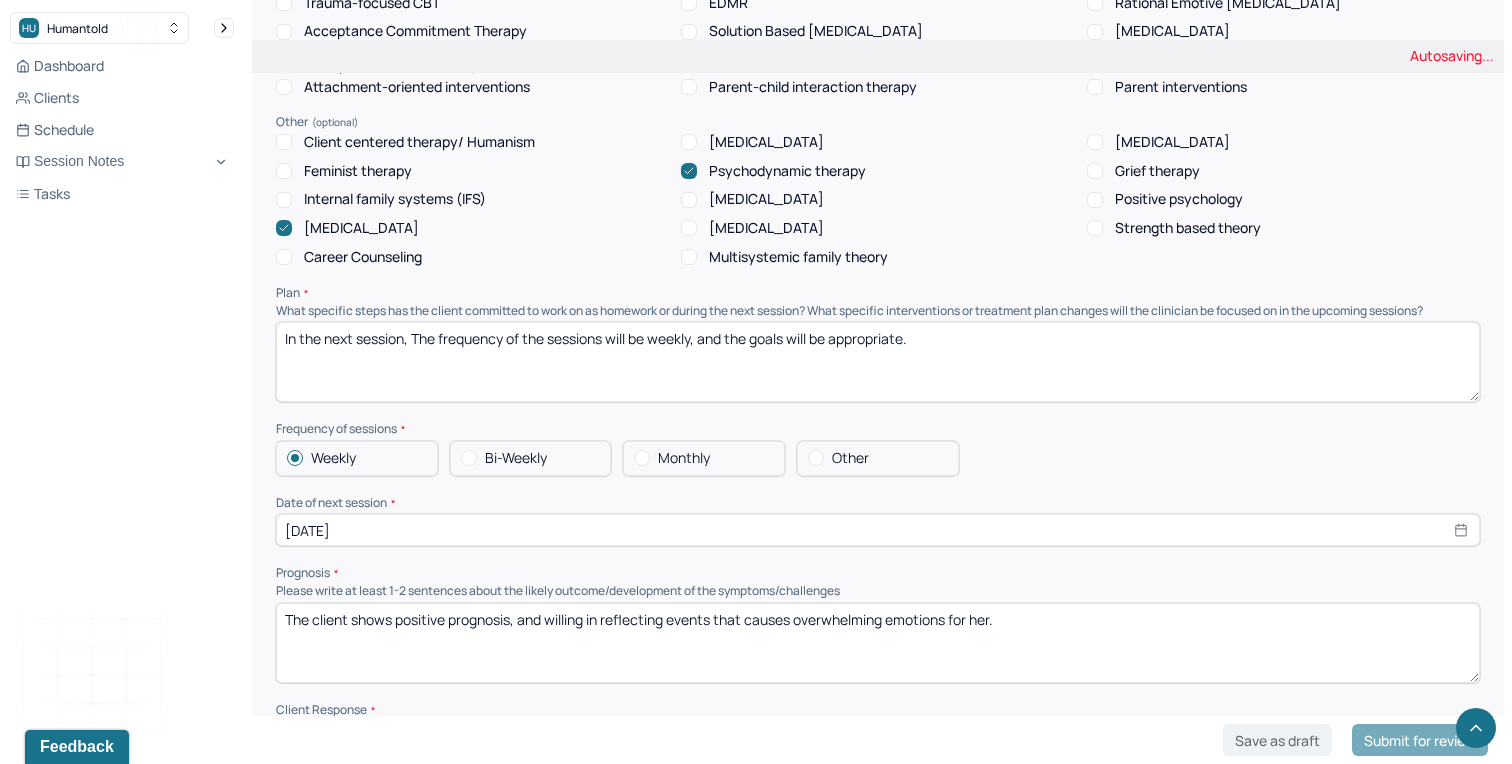 type on "In the next session, The frequency of the sessions will be weekly, and the goals will be appropriate." 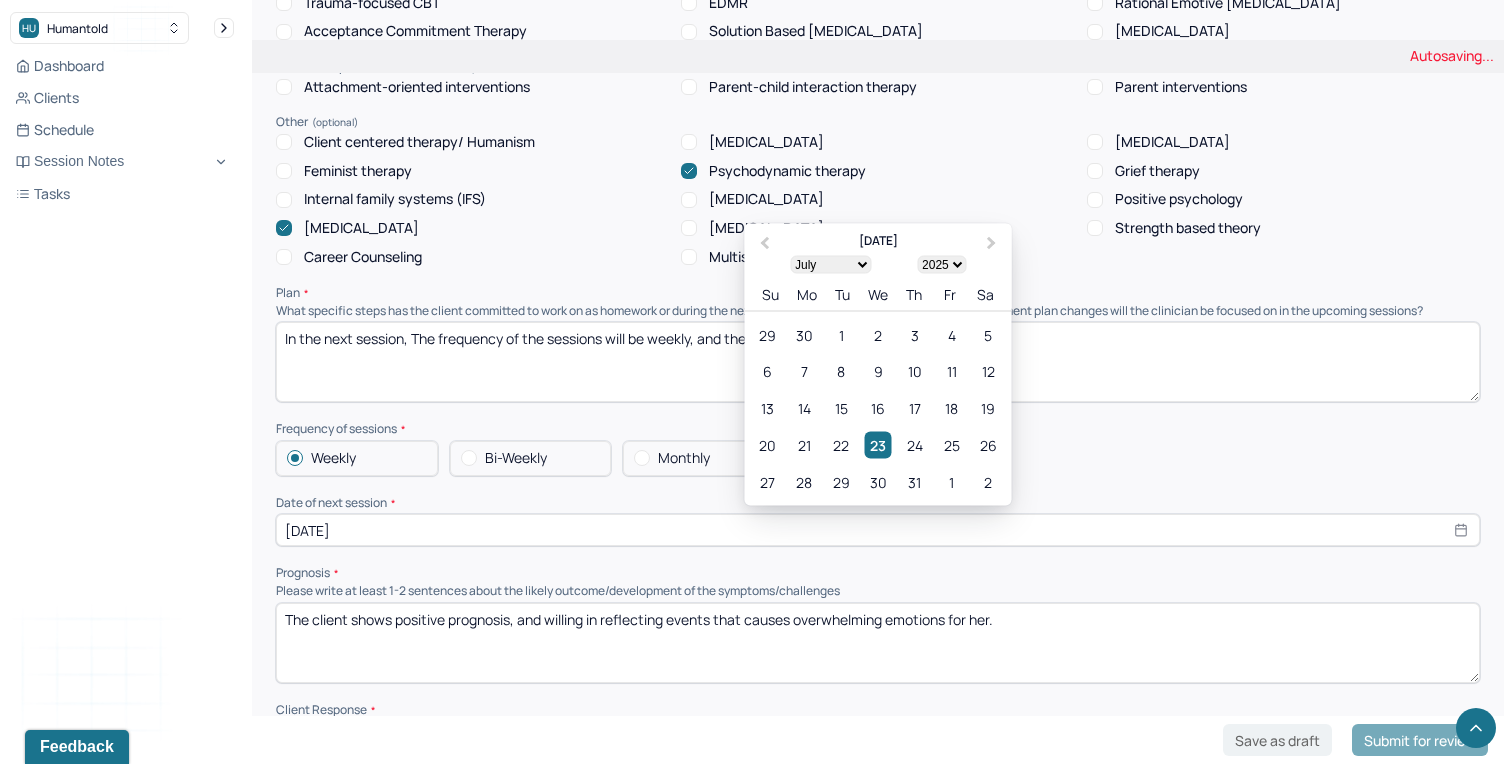 click on "[DATE]" at bounding box center [878, 530] 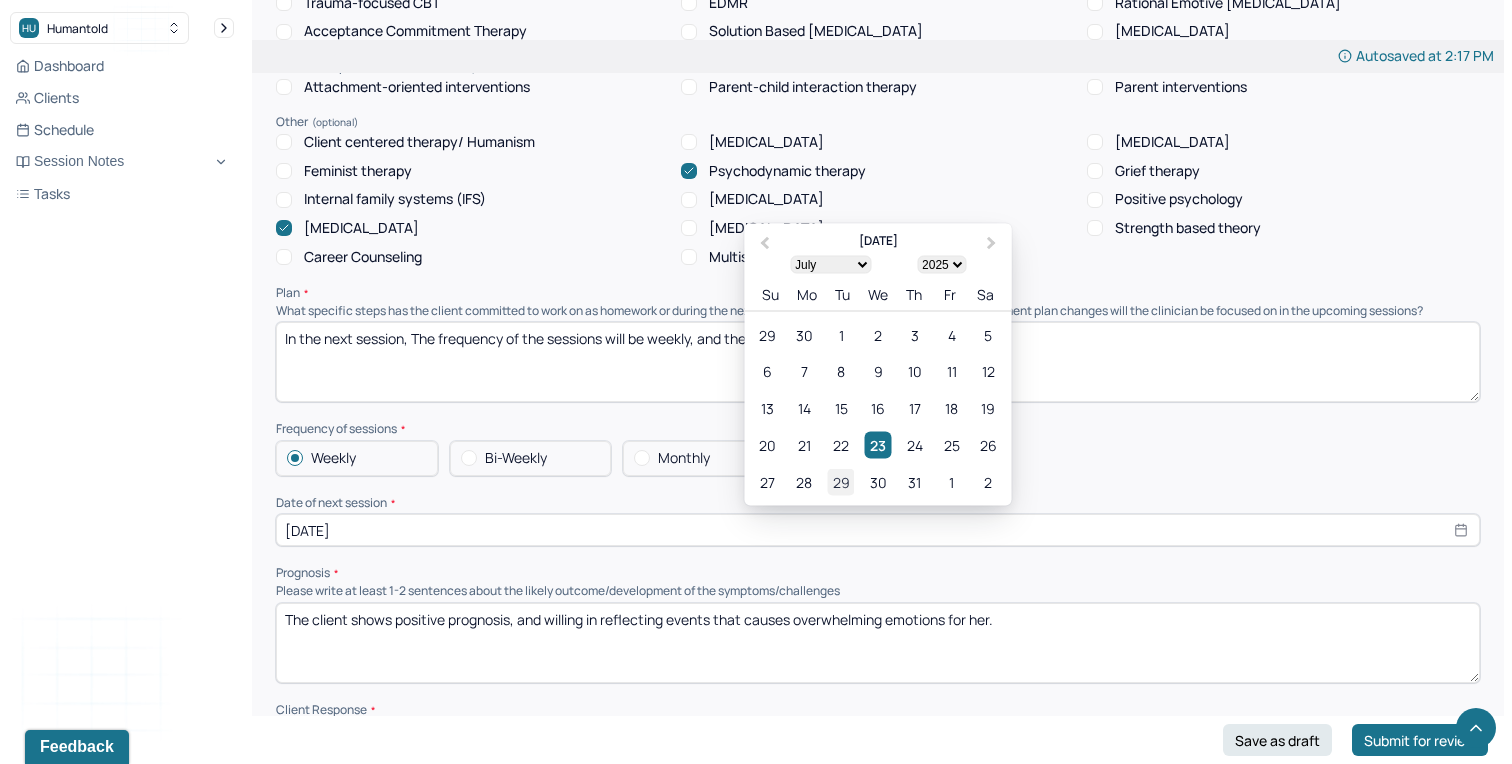 click on "29" at bounding box center [841, 481] 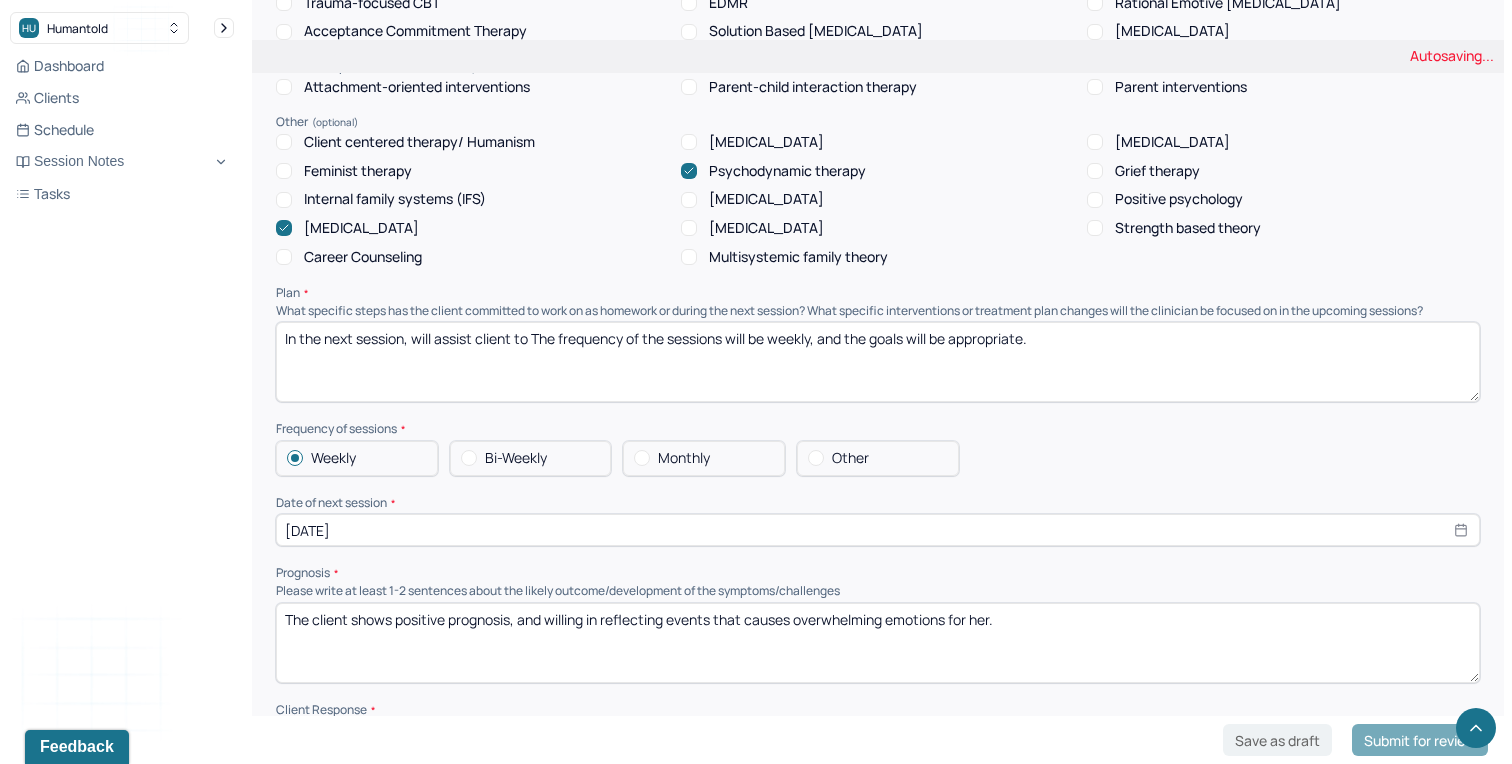 type on "In the next session, will assist client to The frequency of the sessions will be weekly, and the goals will be appropriate." 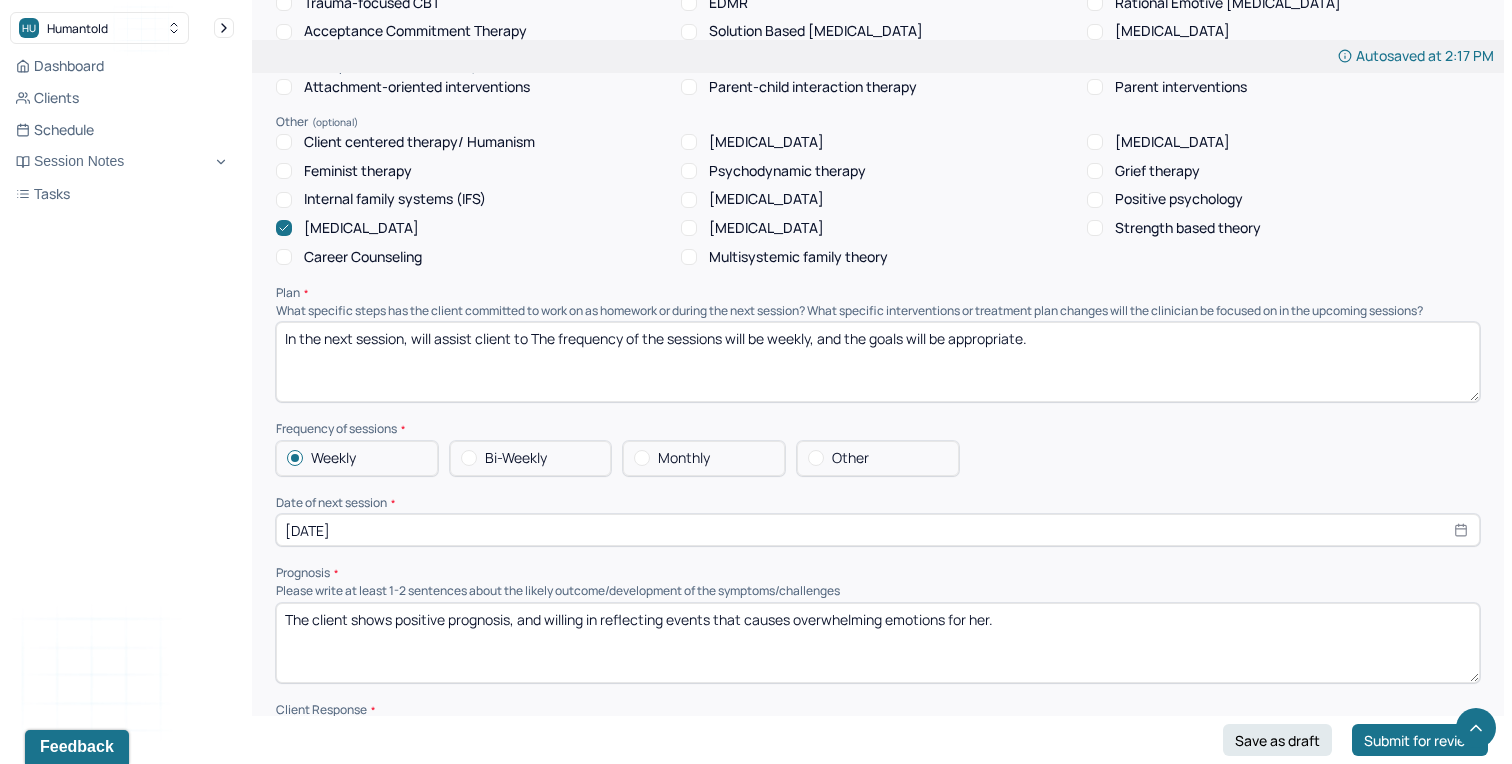 click on "In the next session, The frequency of the sessions will be weekly, and the goals will be appropriate." at bounding box center [878, 362] 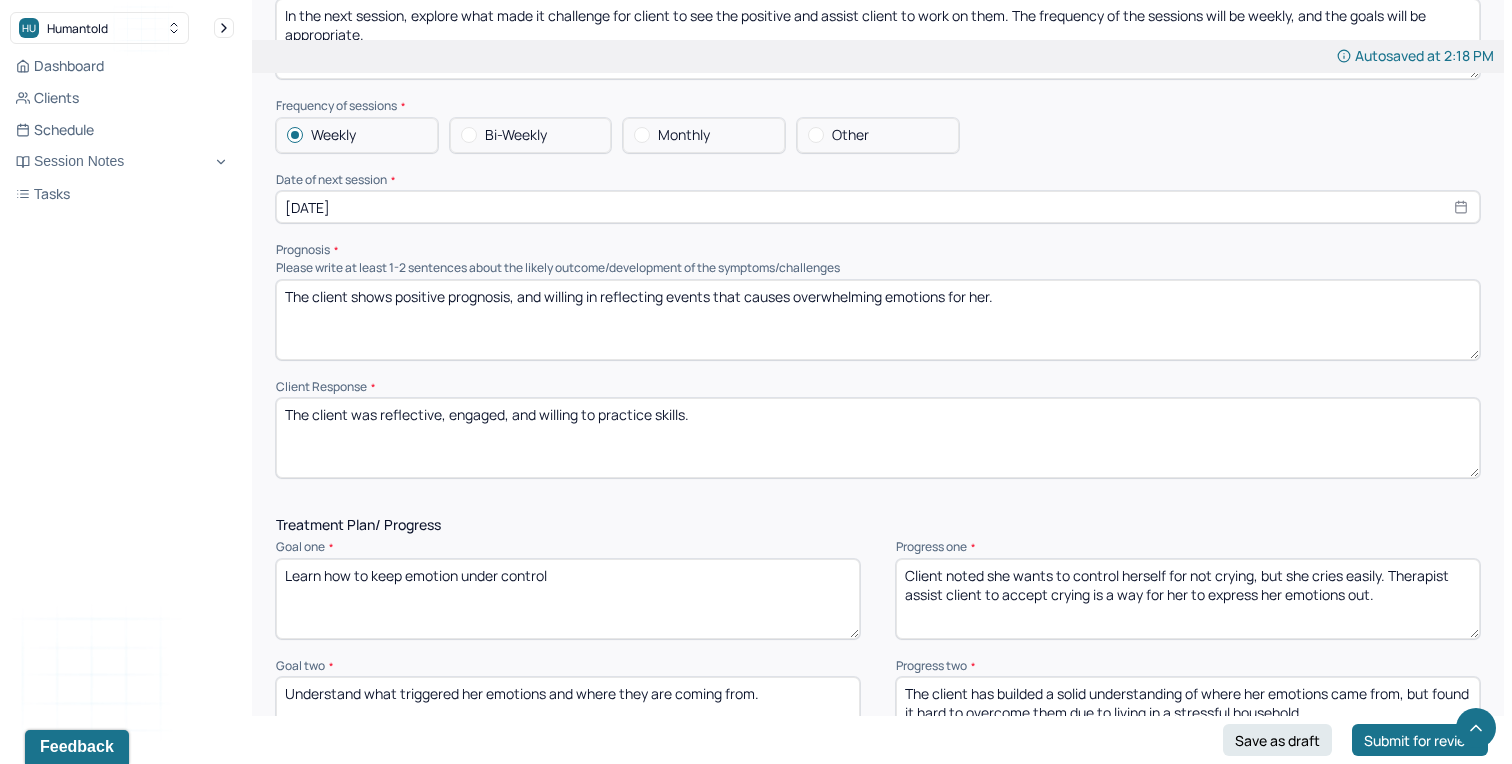 scroll, scrollTop: 2171, scrollLeft: 0, axis: vertical 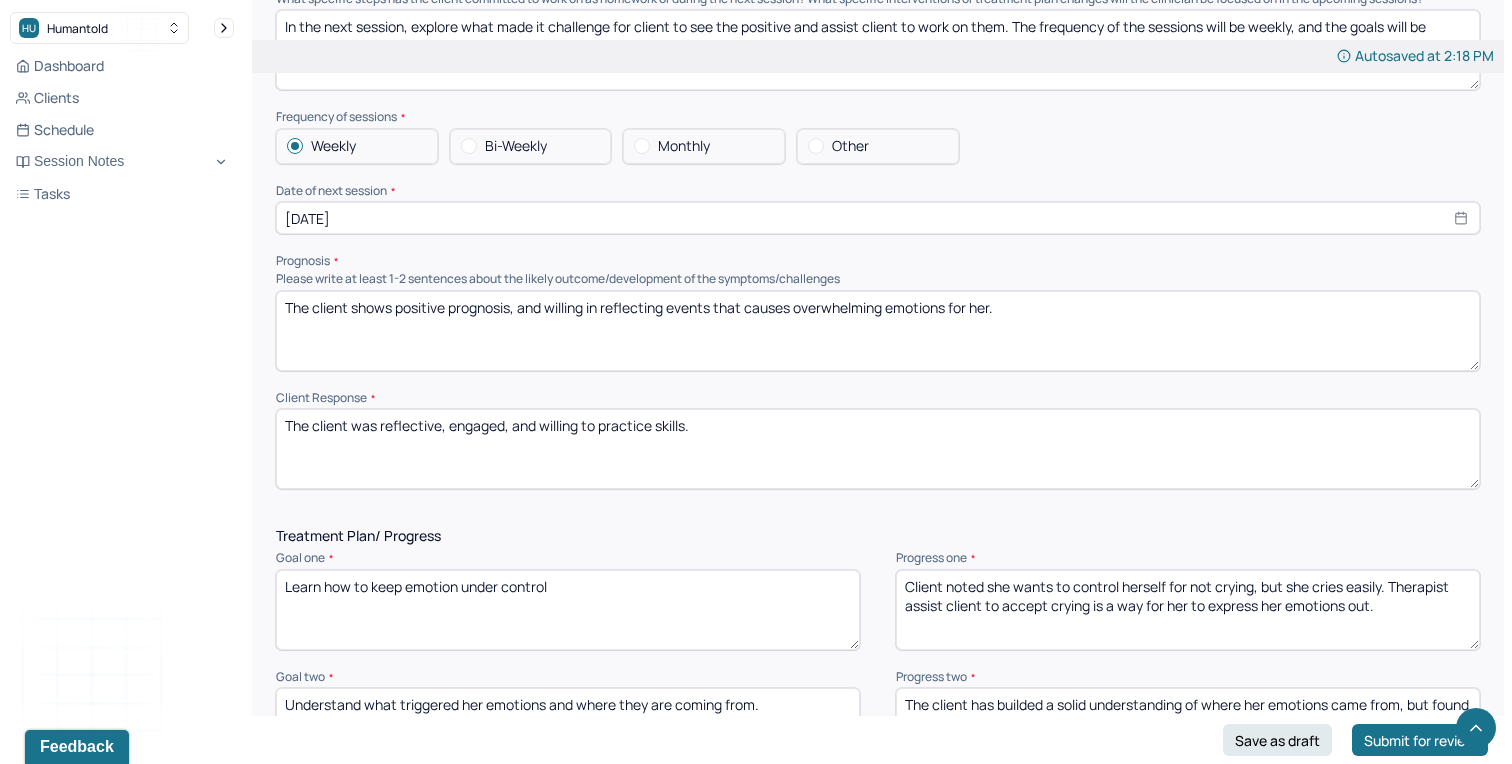 type on "In the next session, explore what made it challenge for client to see the positive and assist client to work on them. The frequency of the sessions will be weekly, and the goals will be appropriate." 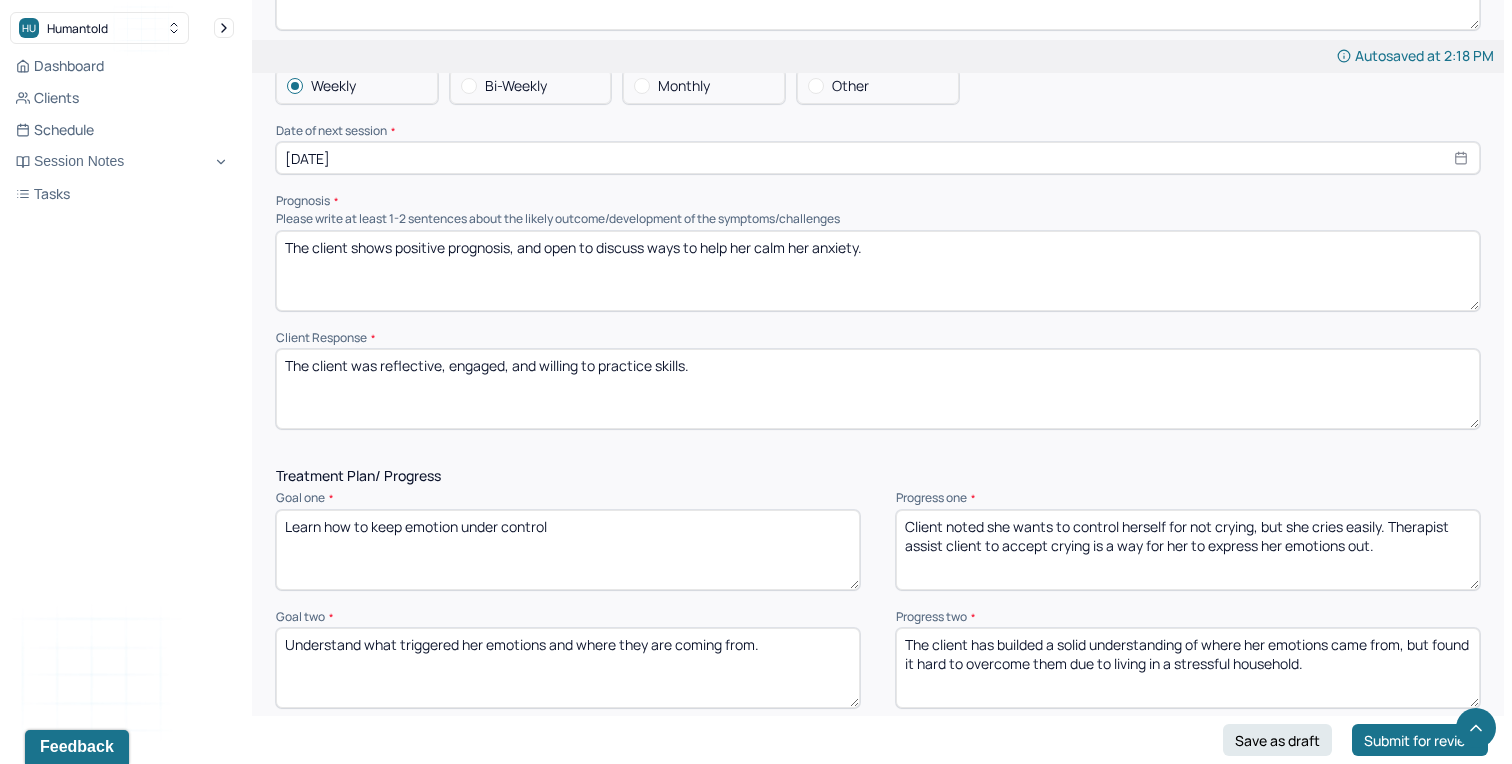 scroll, scrollTop: 2234, scrollLeft: 0, axis: vertical 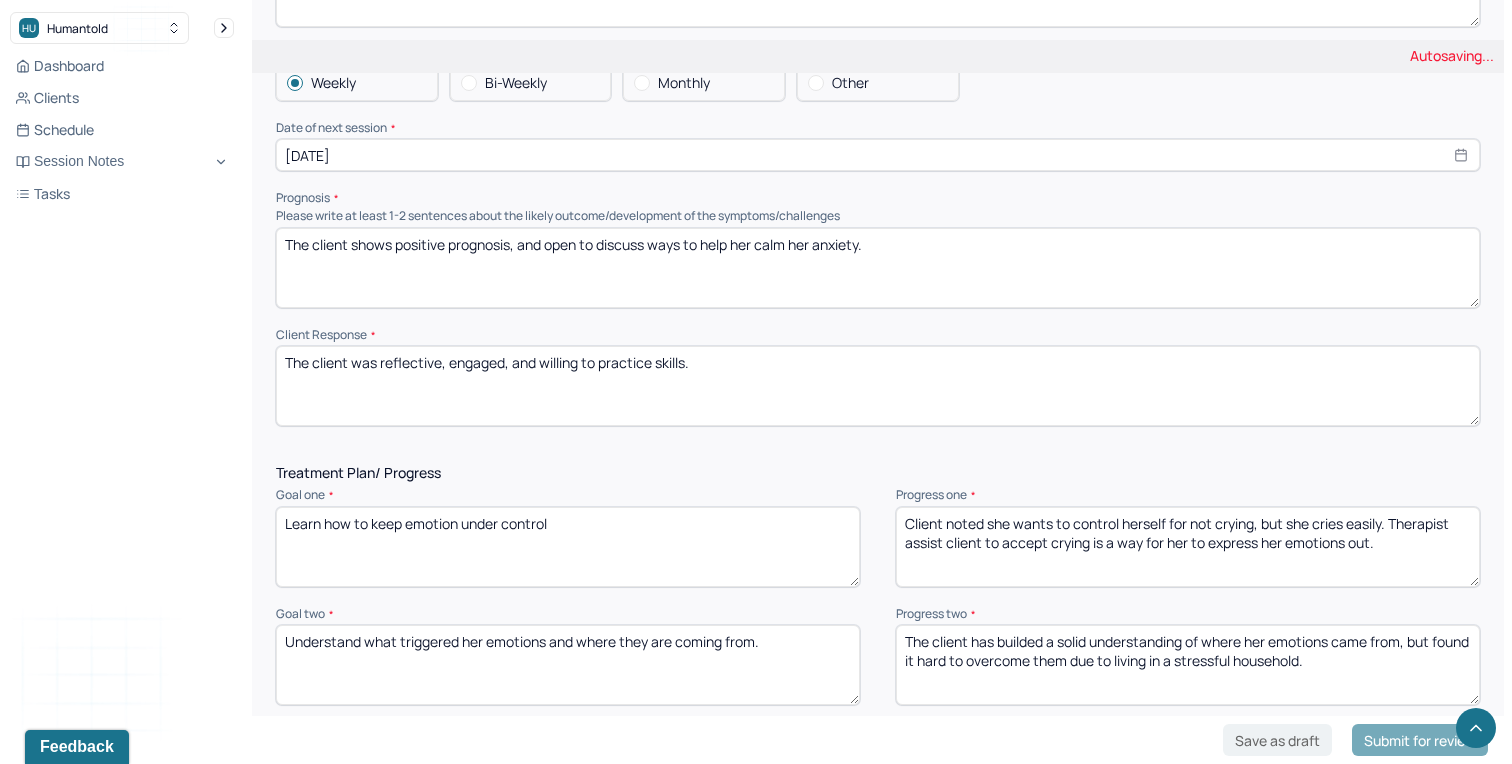 type on "The client shows positive prognosis, and open to discuss ways to help her calm her anxiety." 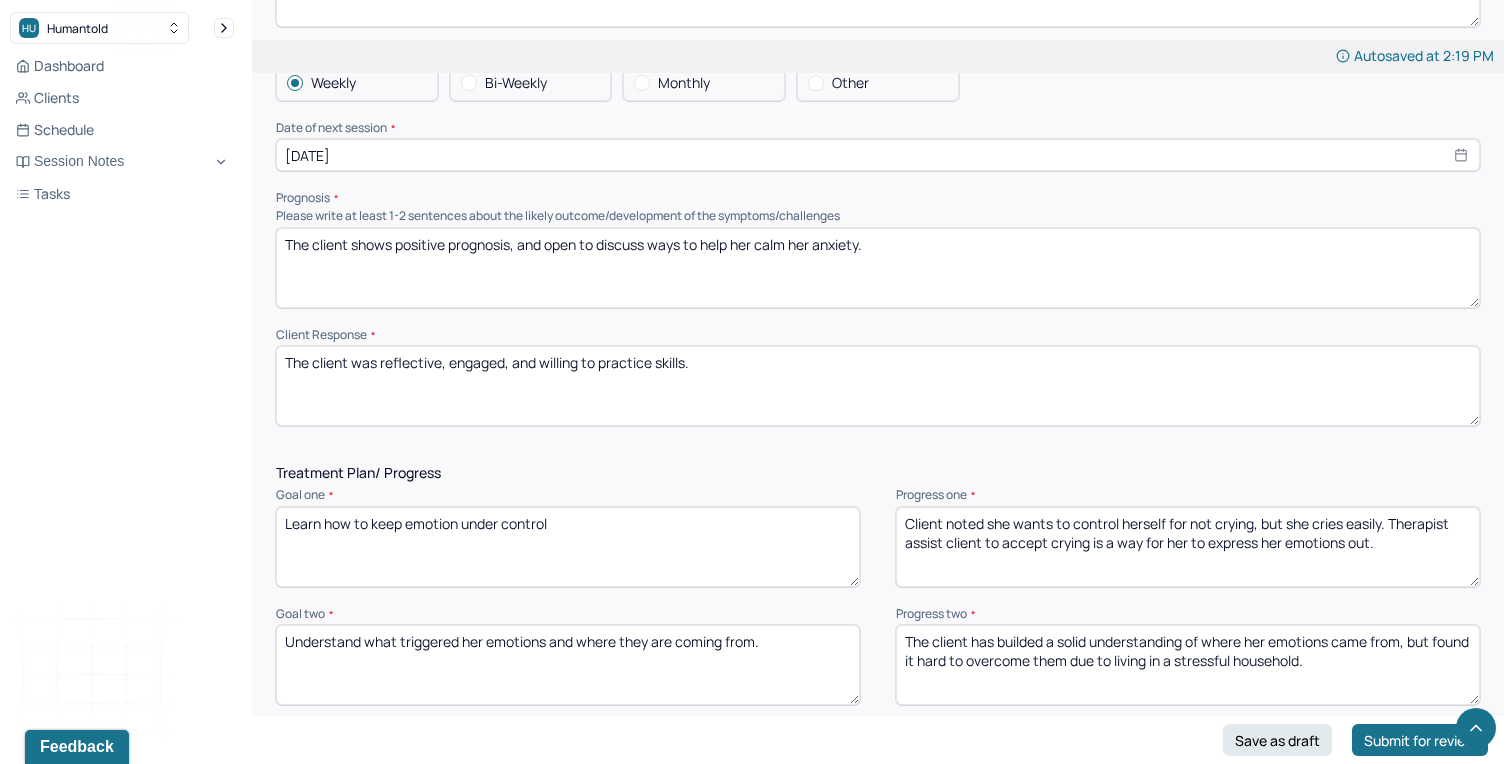 drag, startPoint x: 707, startPoint y: 351, endPoint x: 446, endPoint y: 344, distance: 261.09384 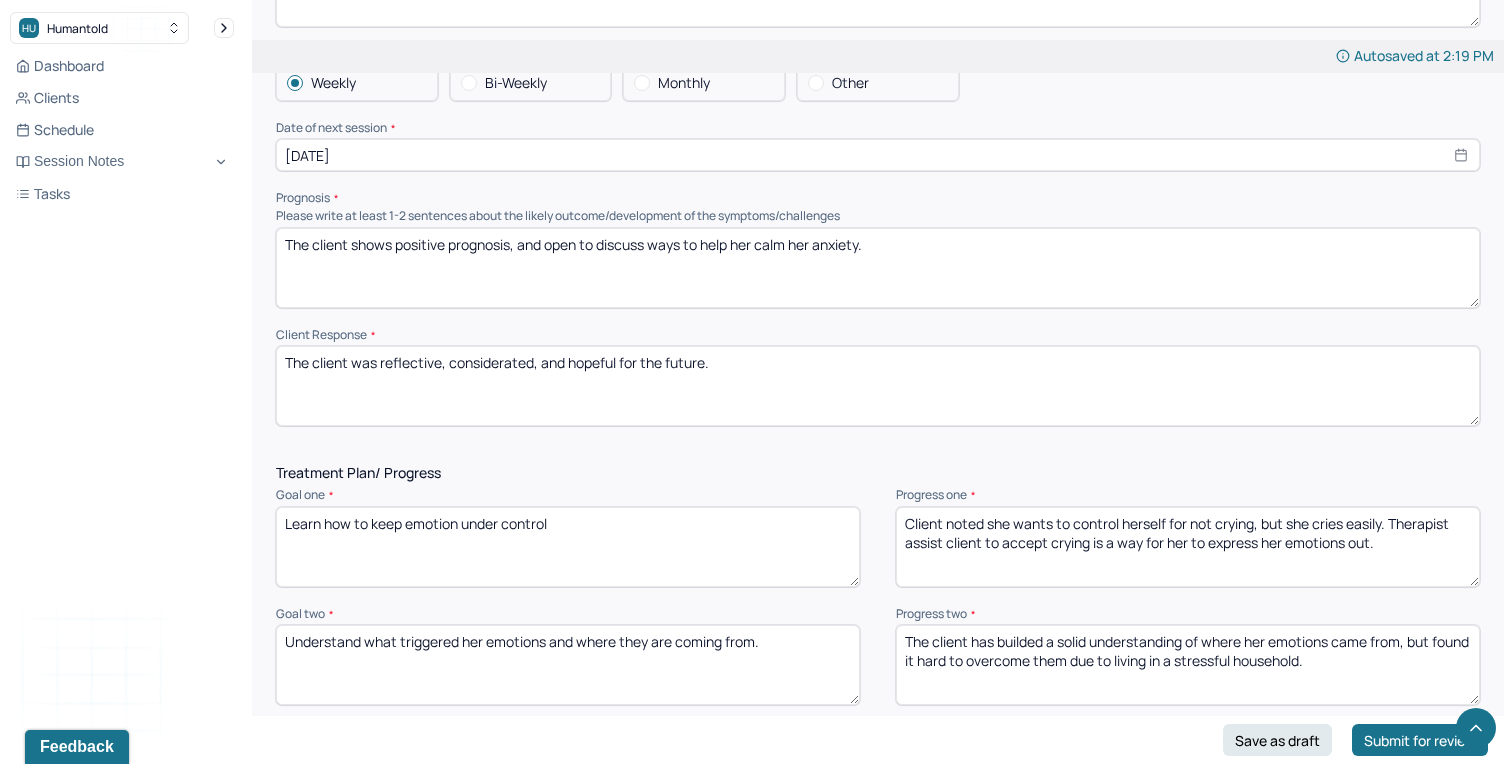 click on "The client was reflective, considerated, and hopeful for" at bounding box center [878, 386] 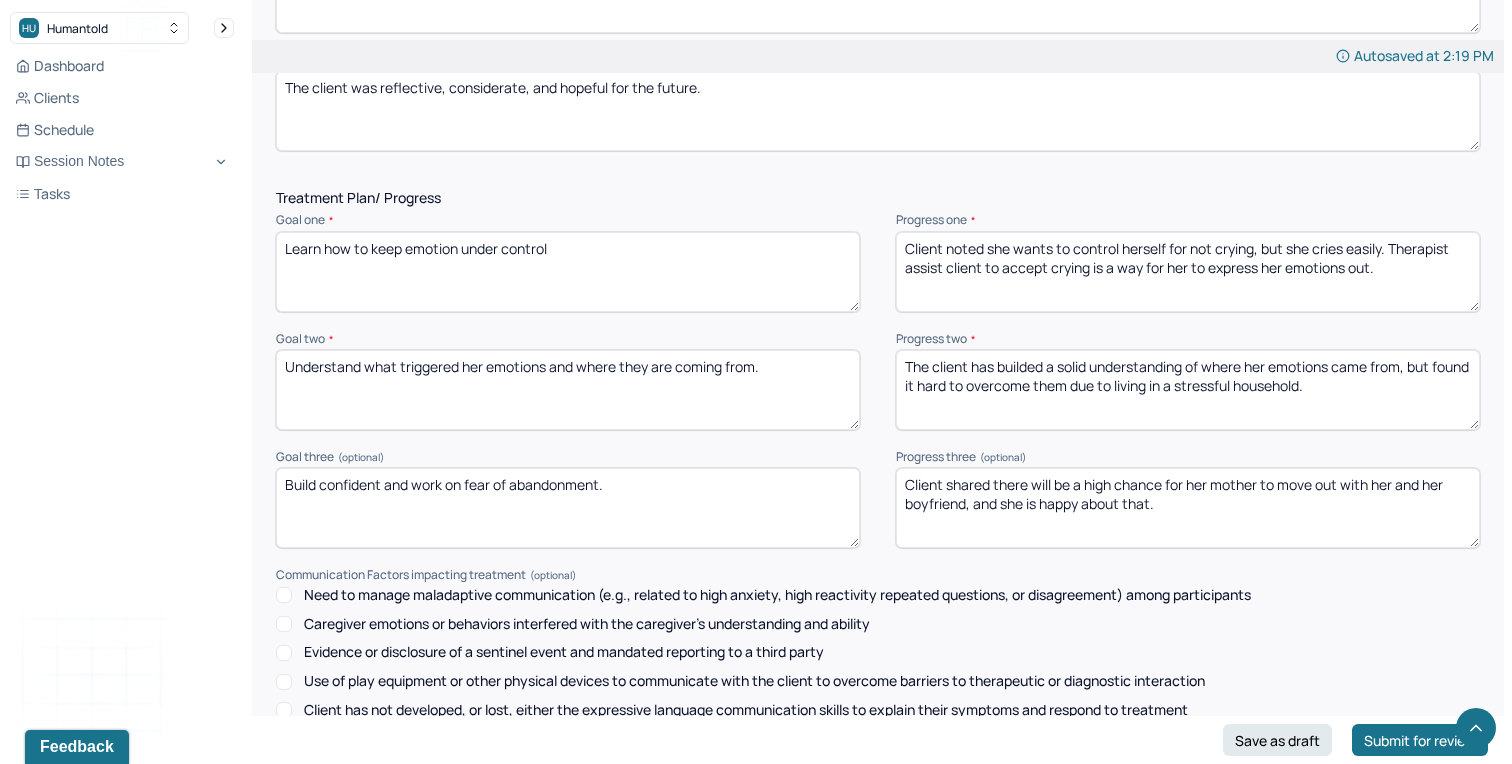 scroll, scrollTop: 2521, scrollLeft: 0, axis: vertical 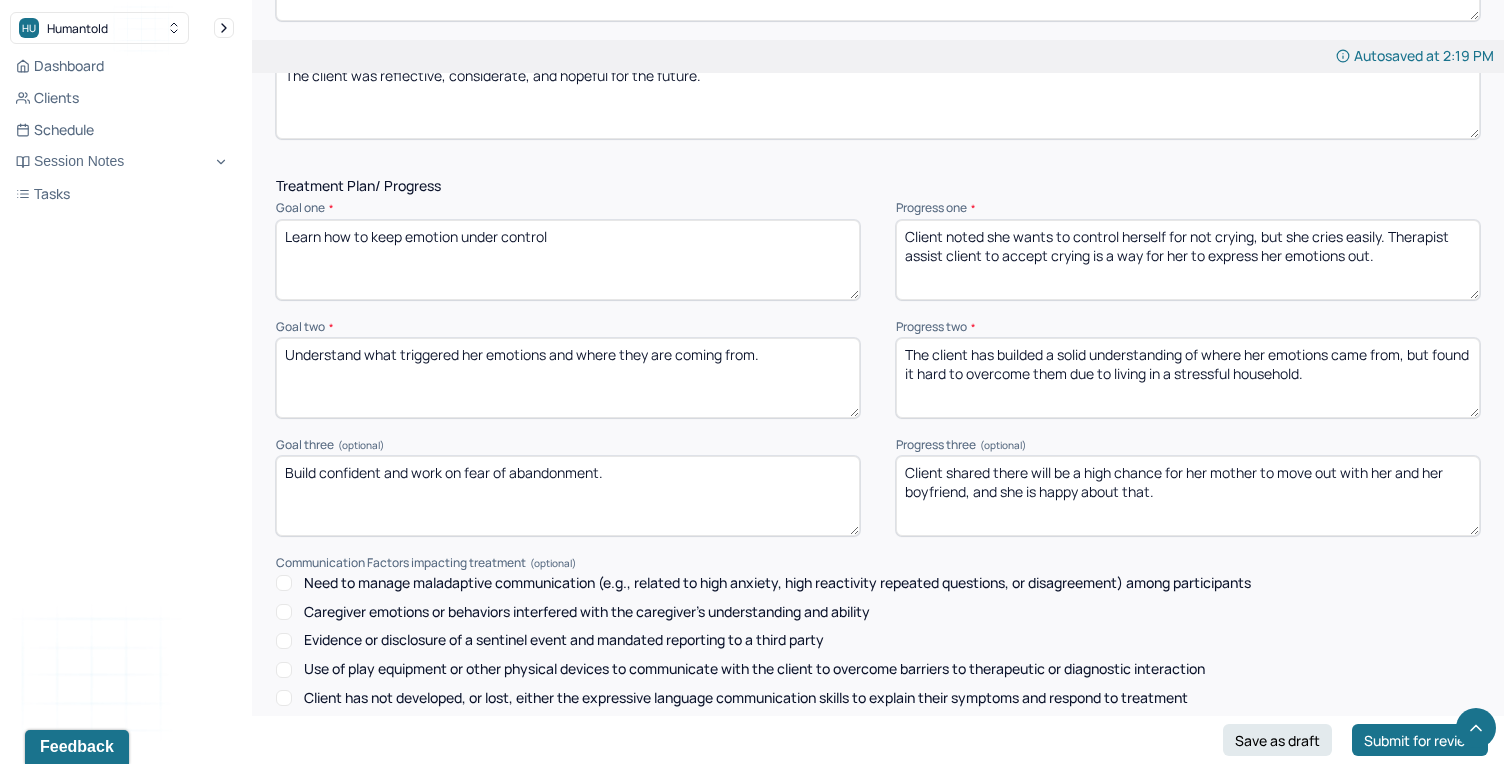 type on "The client was reflective, considerate, and hopeful for the future." 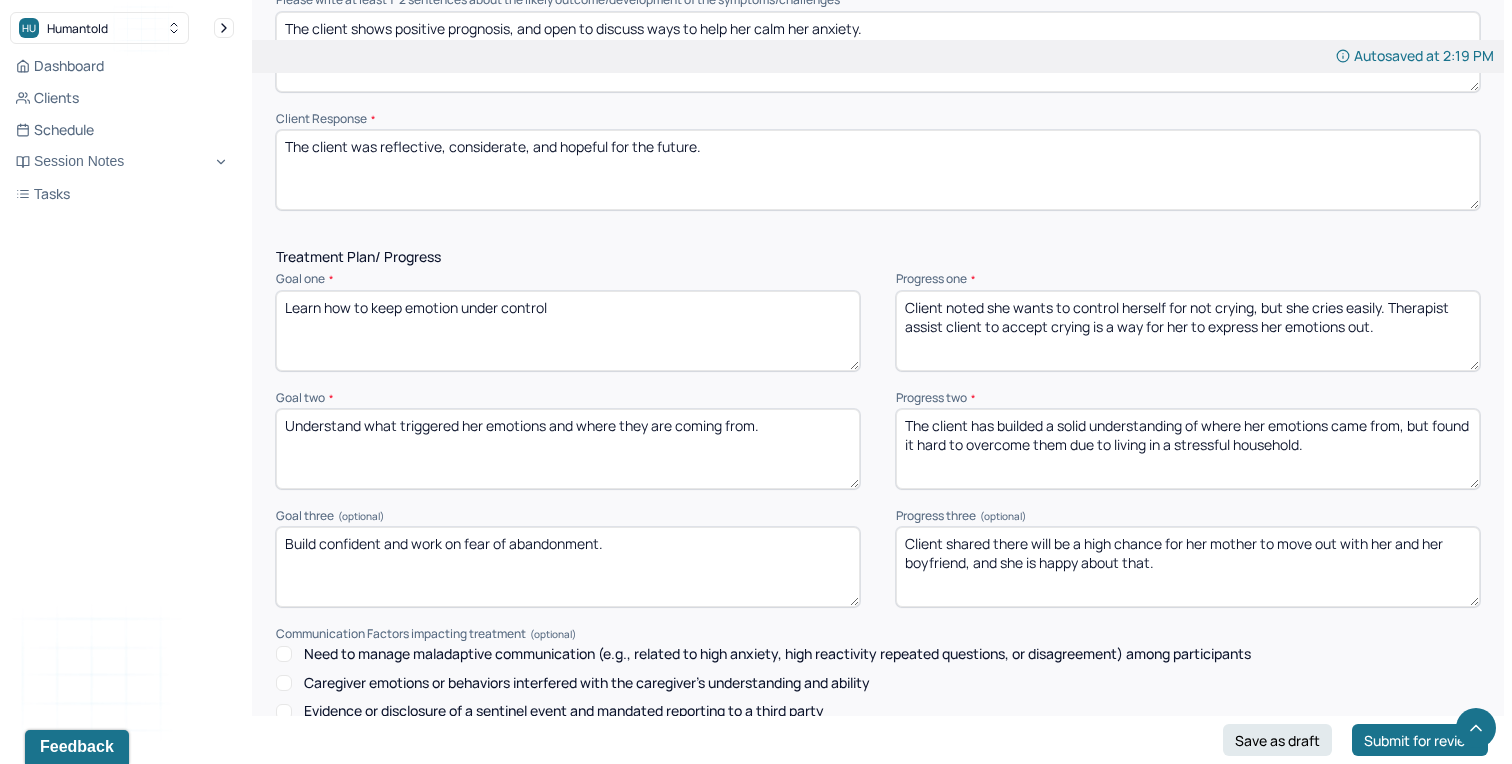 scroll, scrollTop: 2451, scrollLeft: 0, axis: vertical 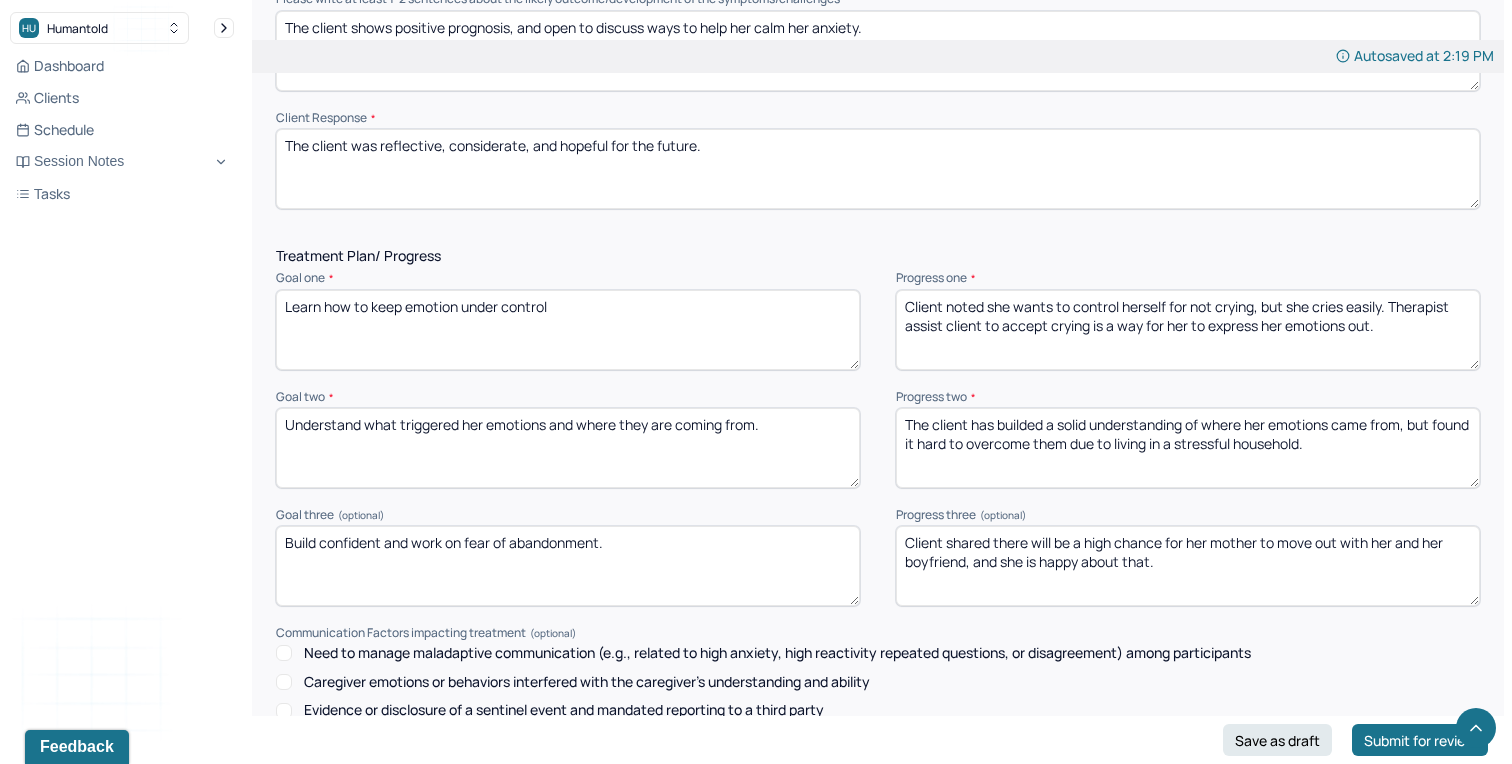 drag, startPoint x: 1397, startPoint y: 322, endPoint x: 989, endPoint y: 286, distance: 409.58514 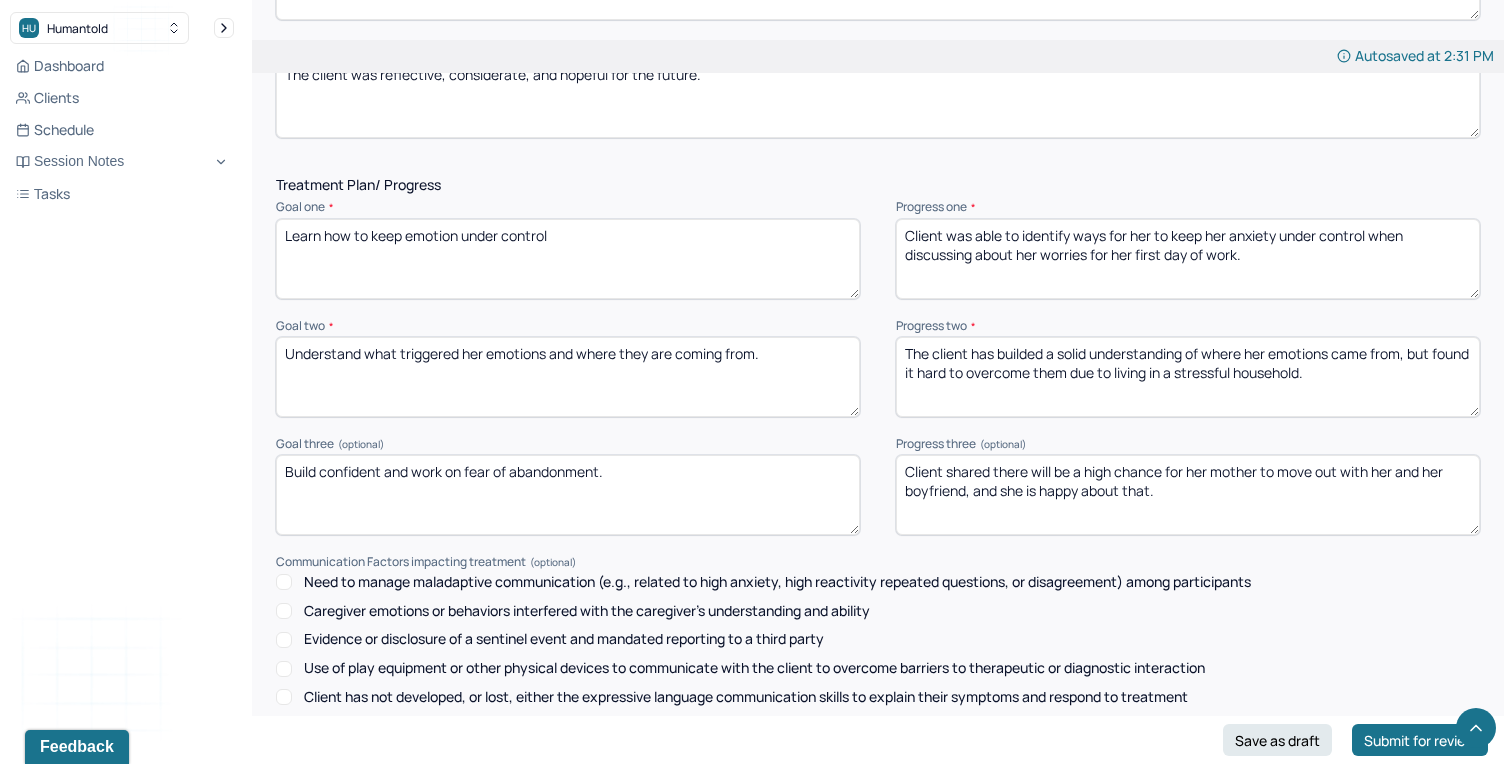 scroll, scrollTop: 2541, scrollLeft: 0, axis: vertical 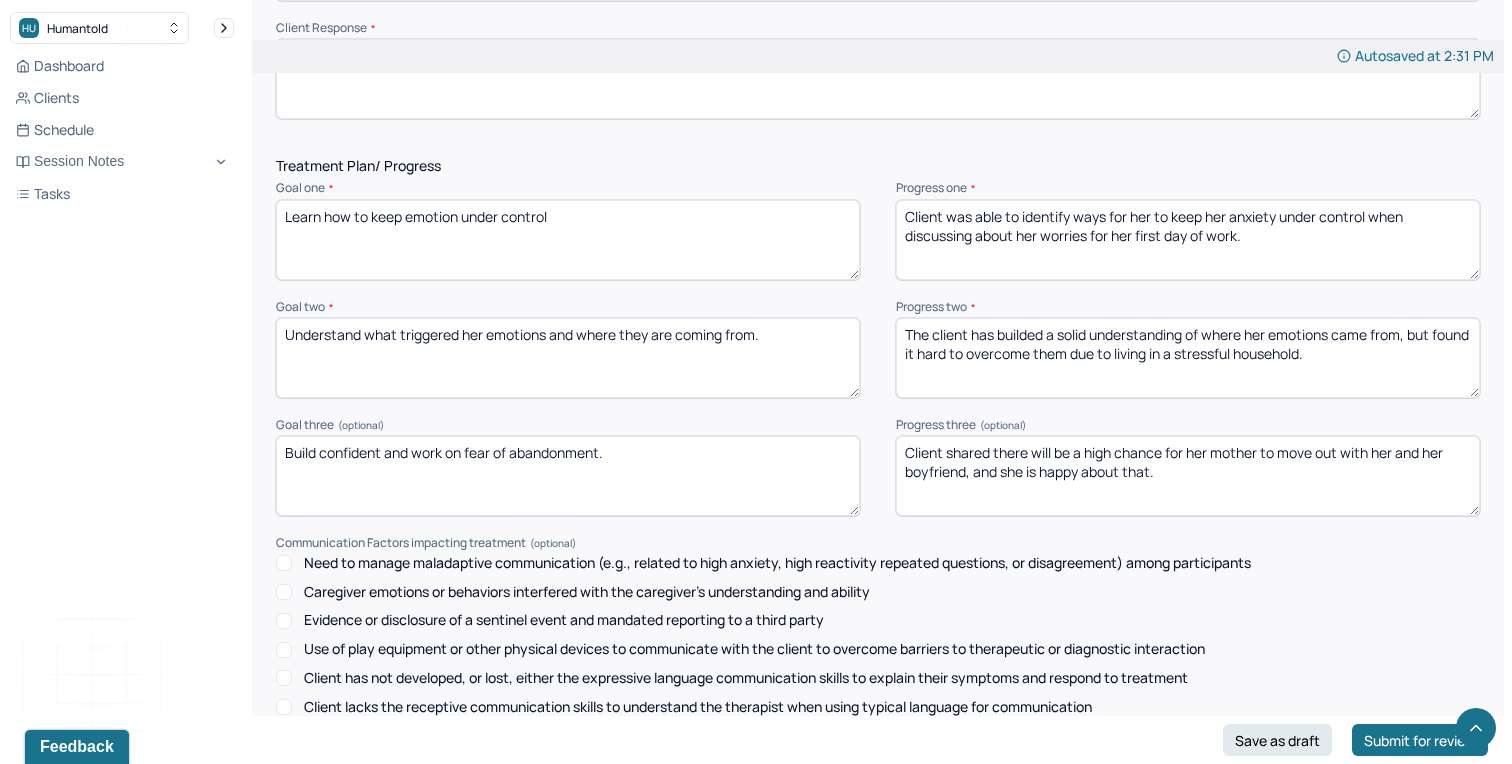 type on "Client was able to identify ways for her to keep her anxiety under control when discussing about her worries for her first day of work." 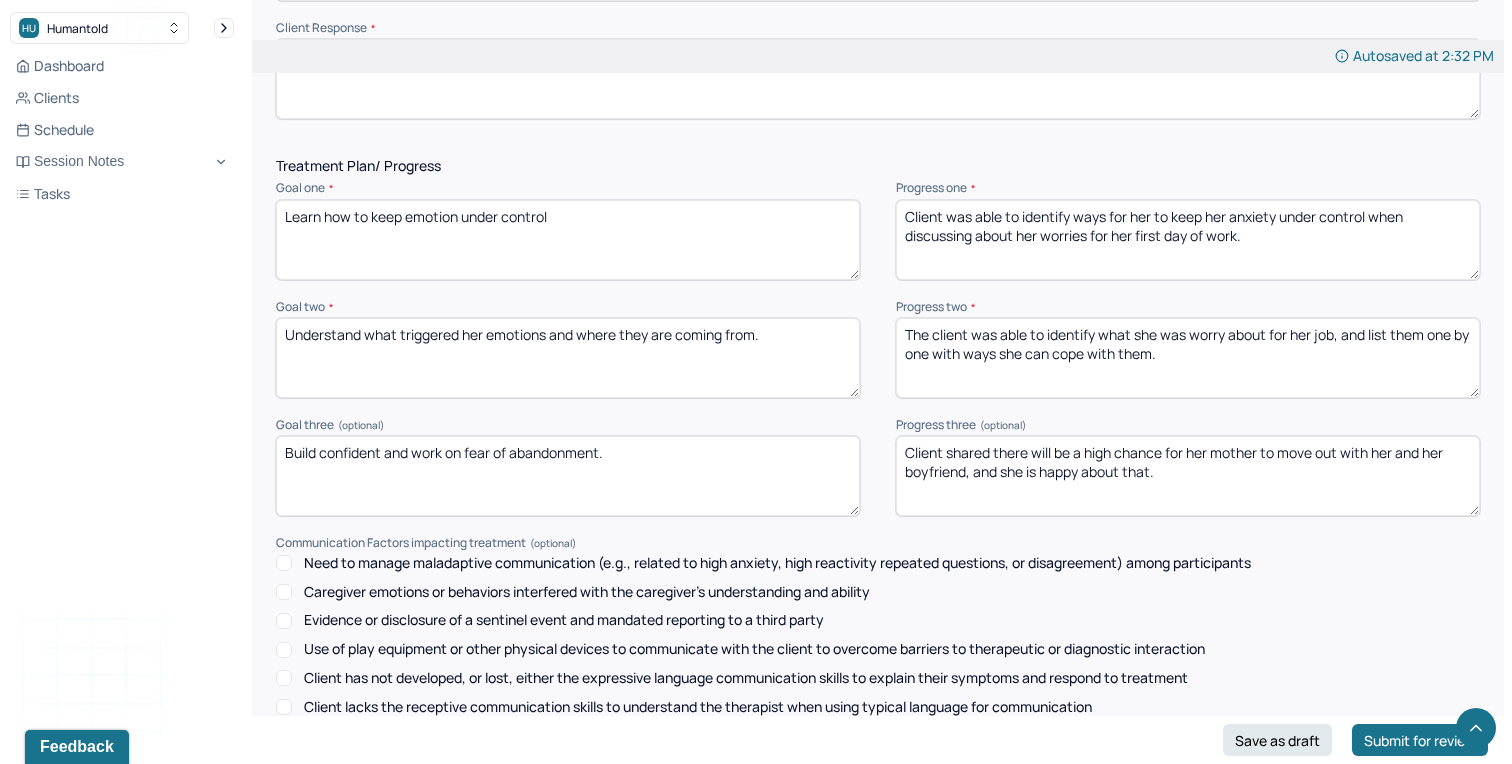 scroll, scrollTop: 2563, scrollLeft: 0, axis: vertical 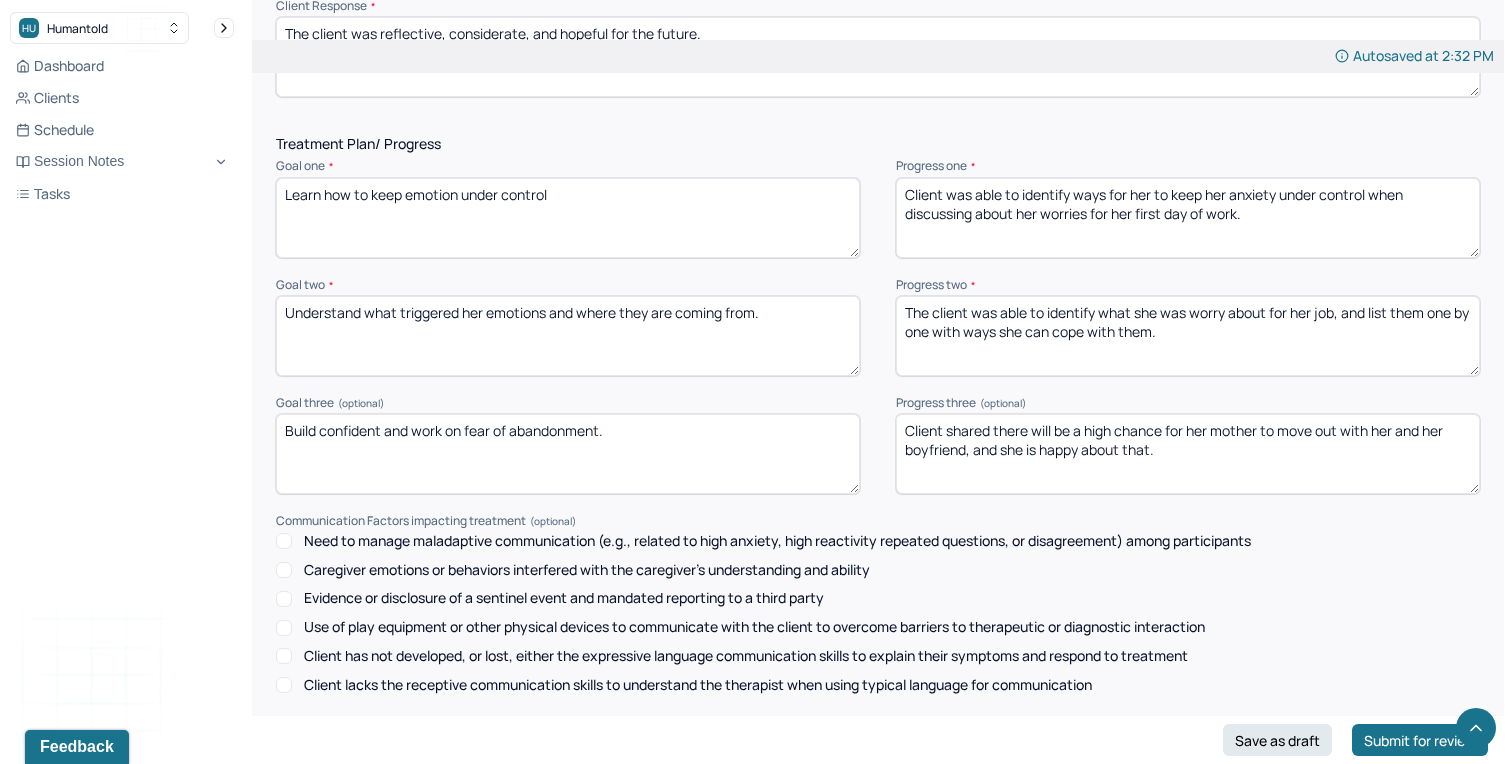 type on "The client was able to identify what she was worry about for her job, and list them one by one with ways she can cope with them." 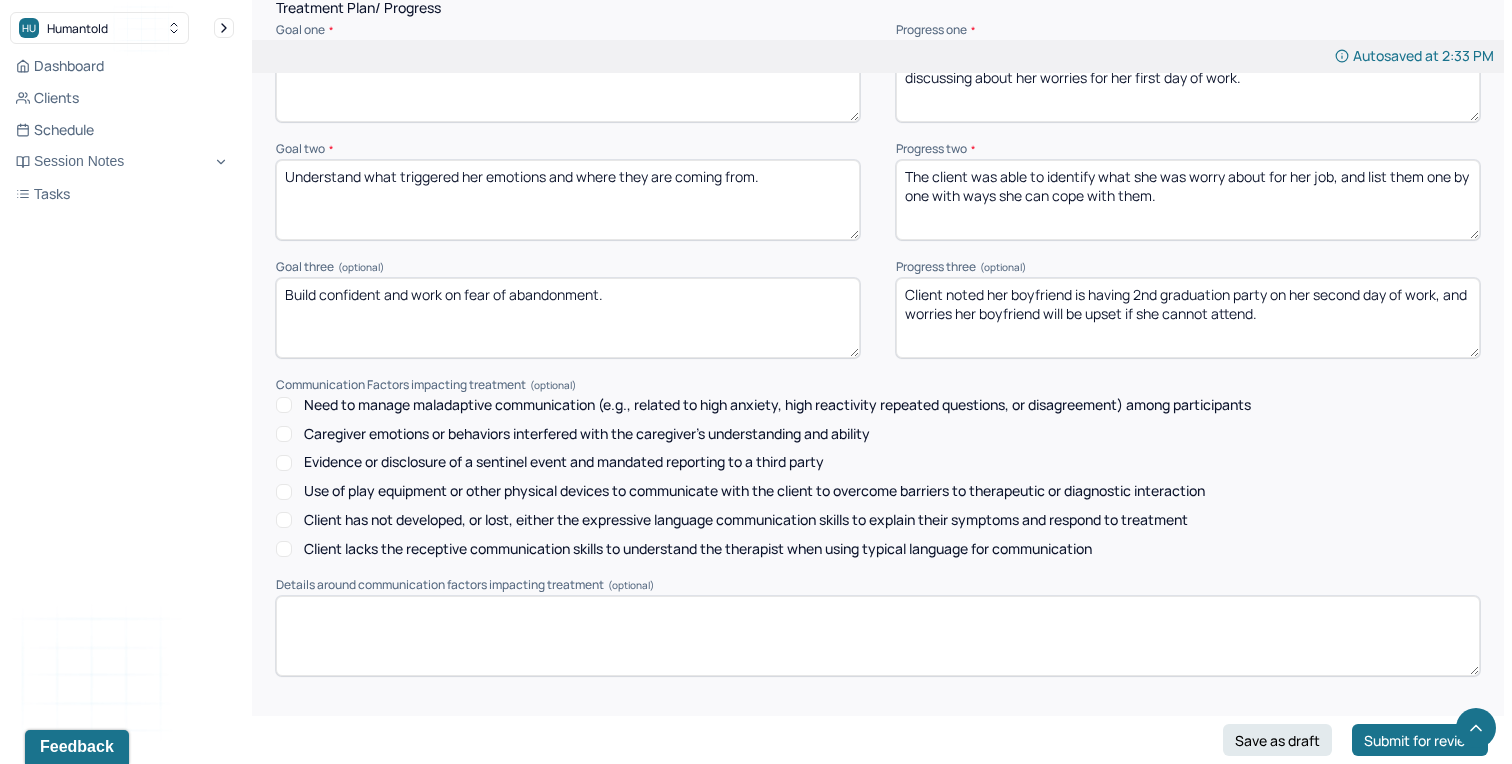 scroll, scrollTop: 2817, scrollLeft: 0, axis: vertical 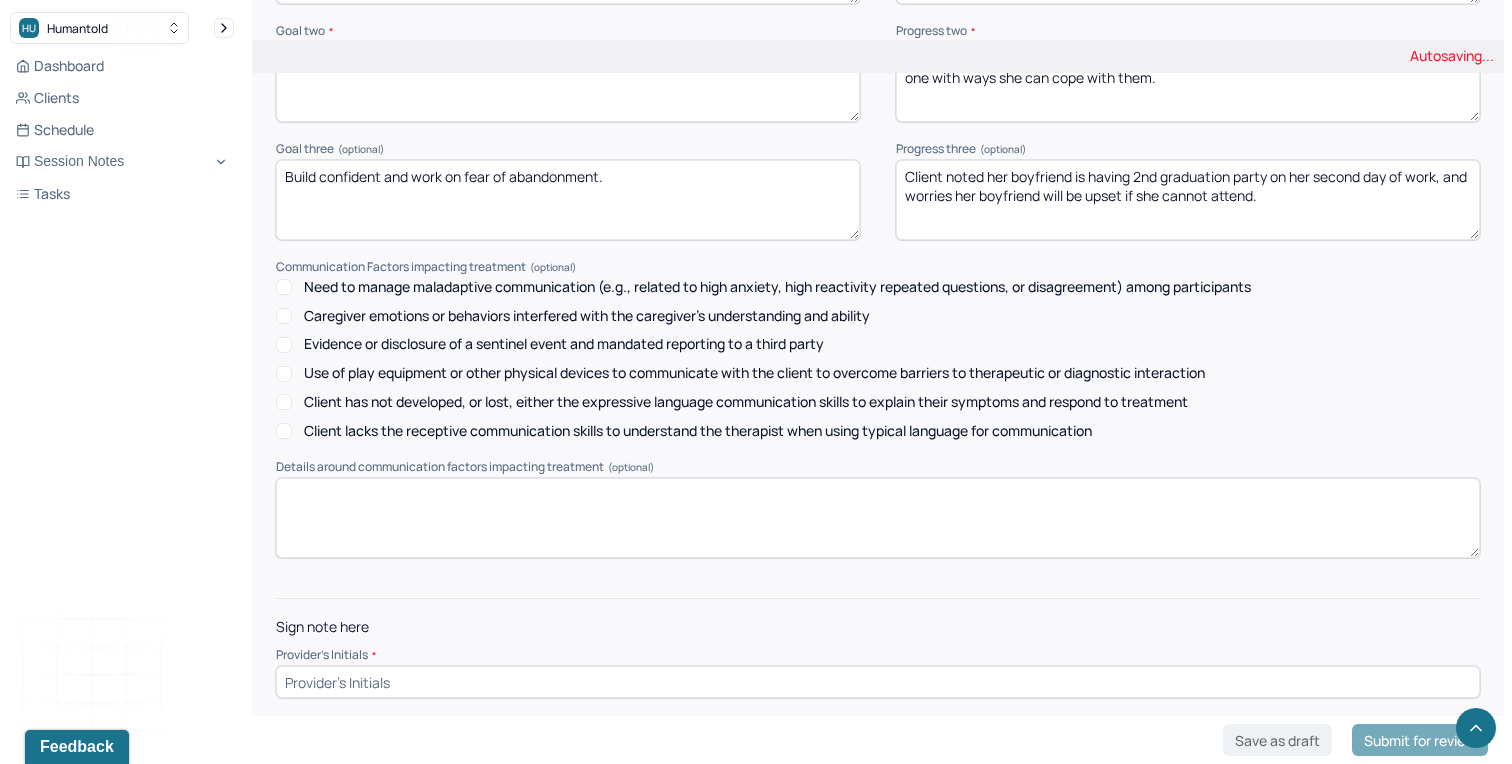 type on "Client noted her boyfriend is having 2nd graduation party on her second day of work, and worries her boyfriend will be upset if she cannot attend." 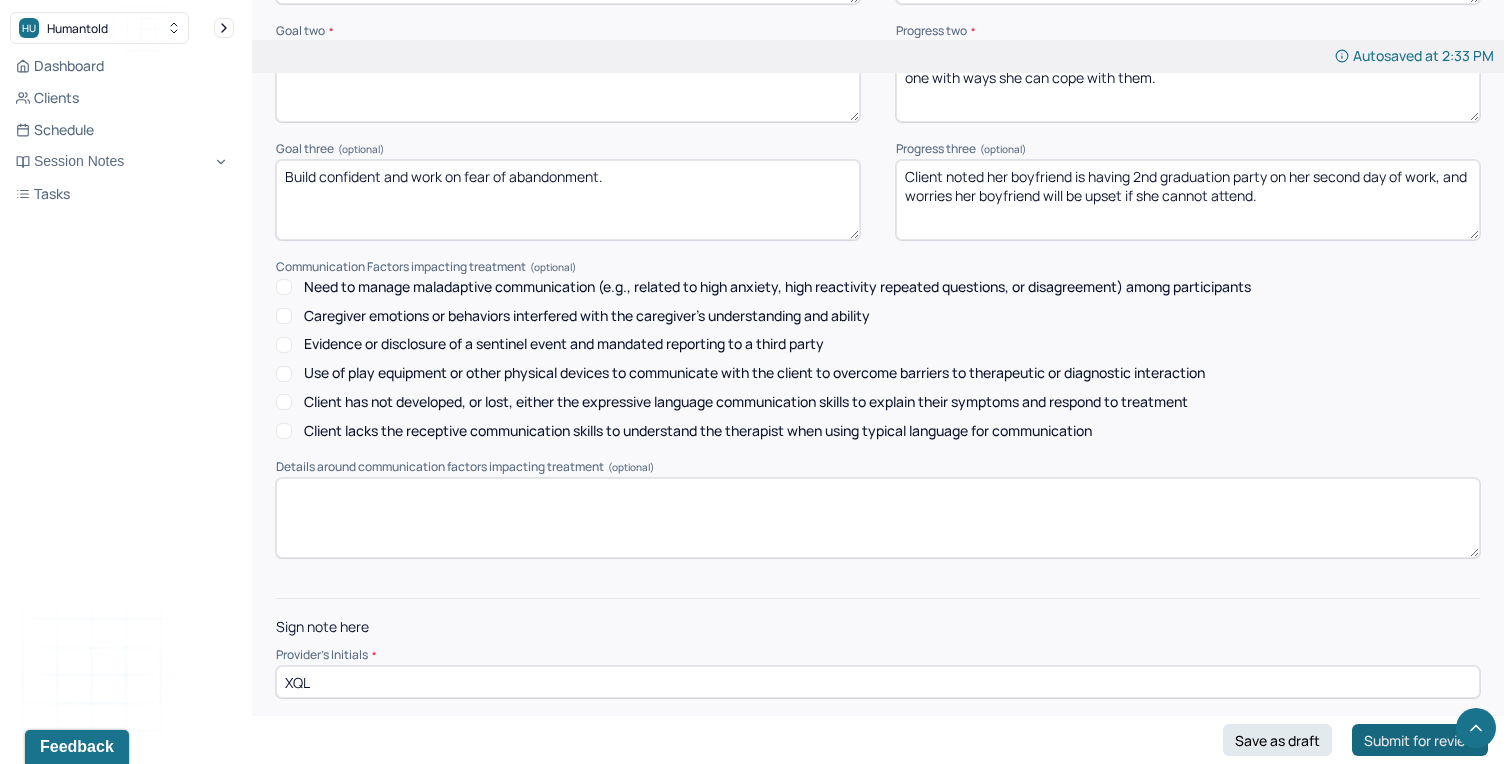 type on "XQL" 